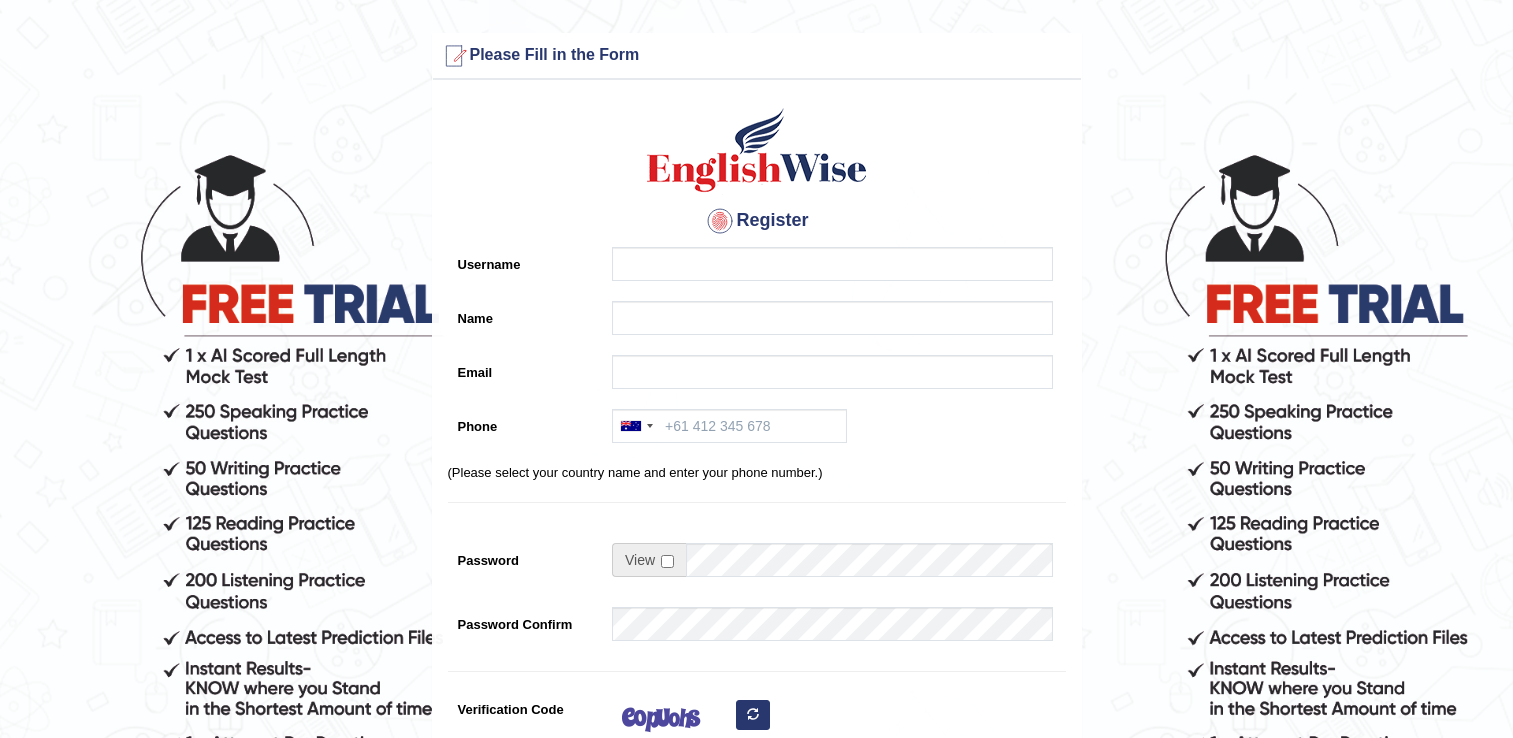 scroll, scrollTop: 0, scrollLeft: 0, axis: both 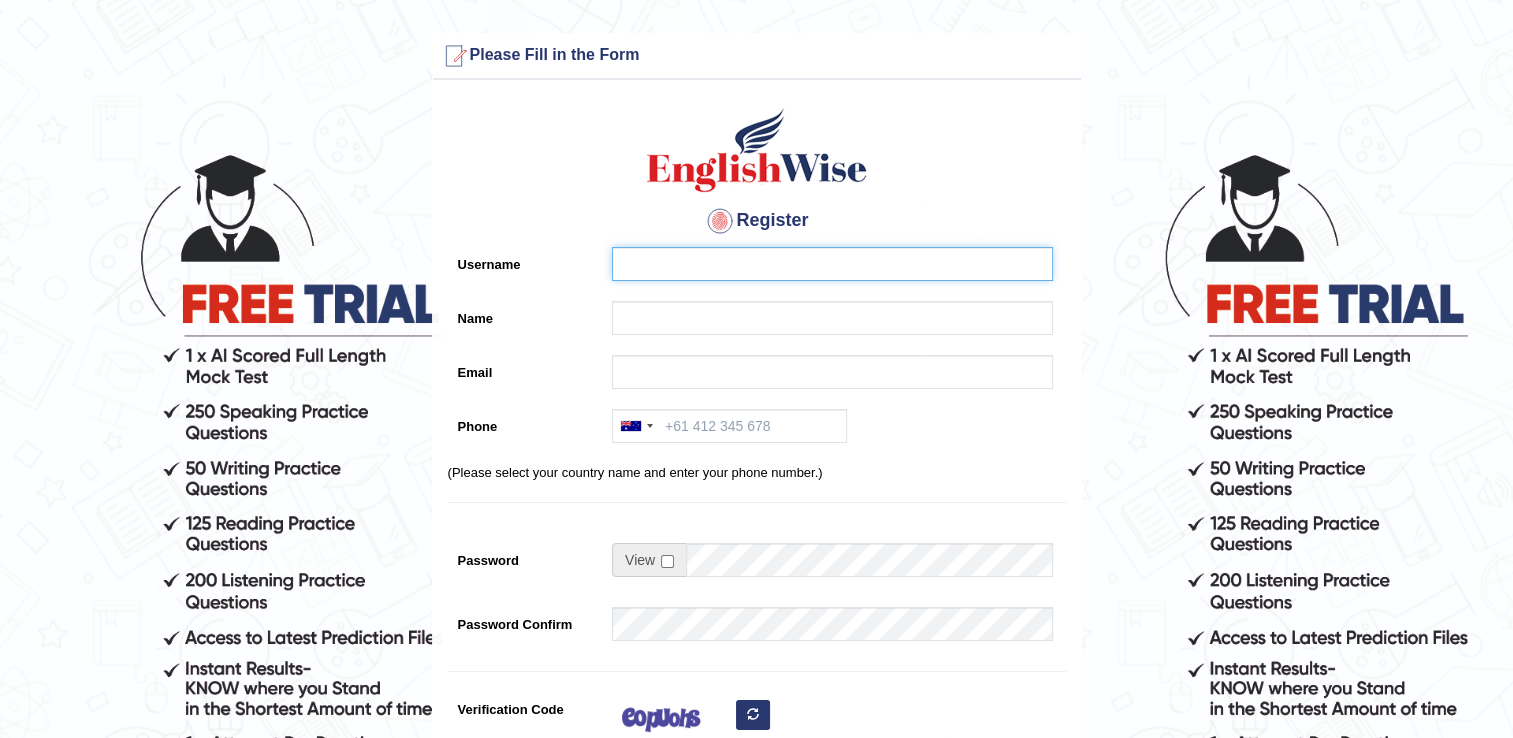 click on "Username" at bounding box center [832, 264] 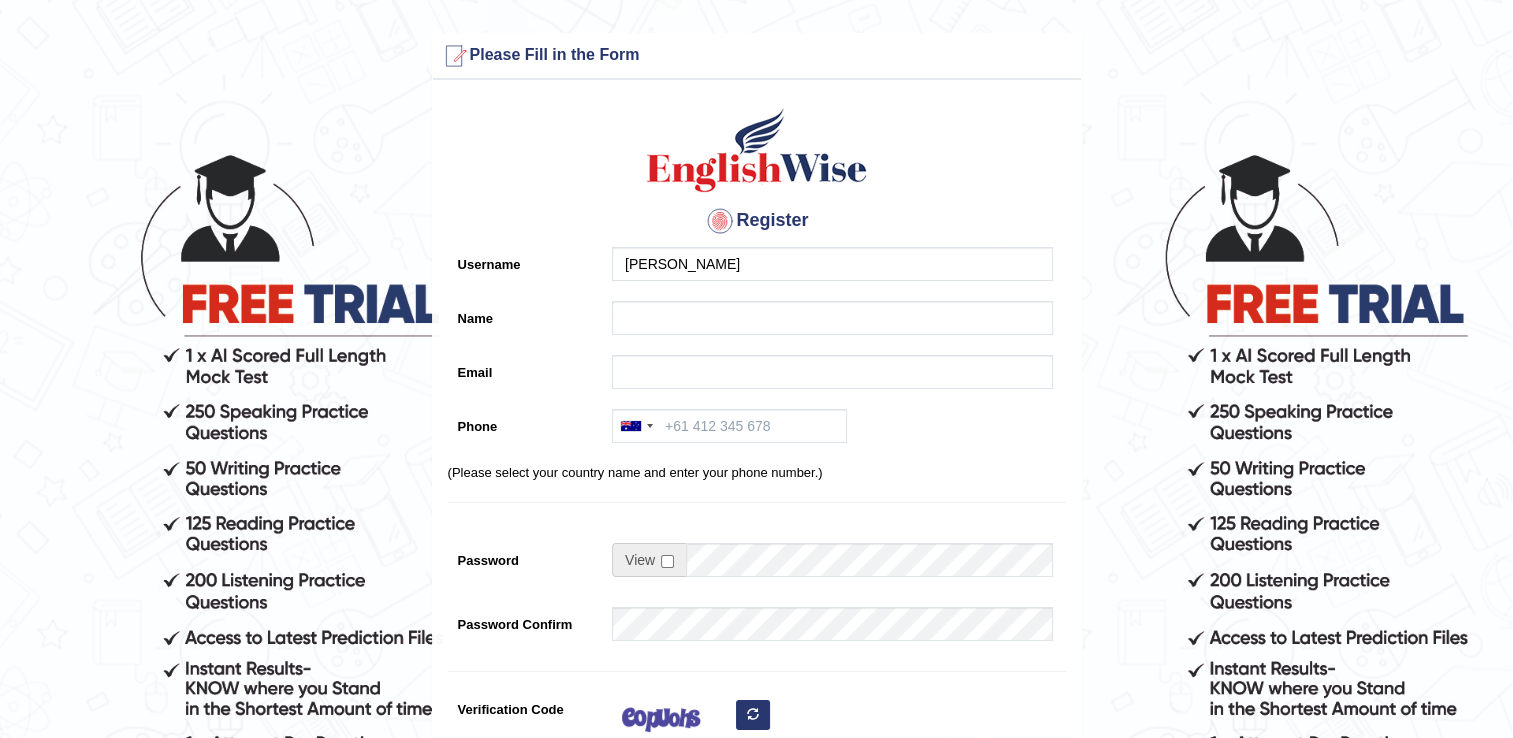 type on "[PERSON_NAME]" 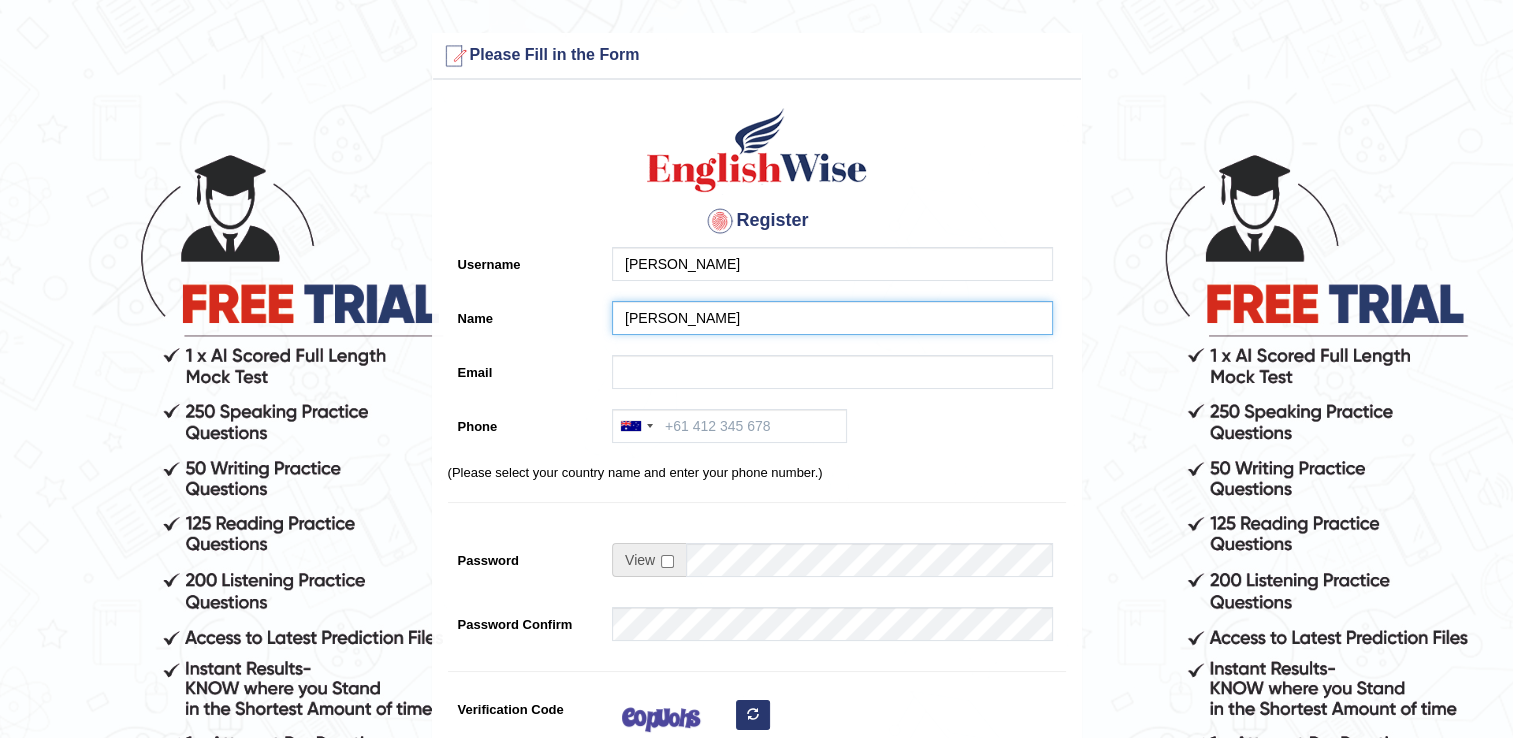 type on "tankabist123@gmail.com" 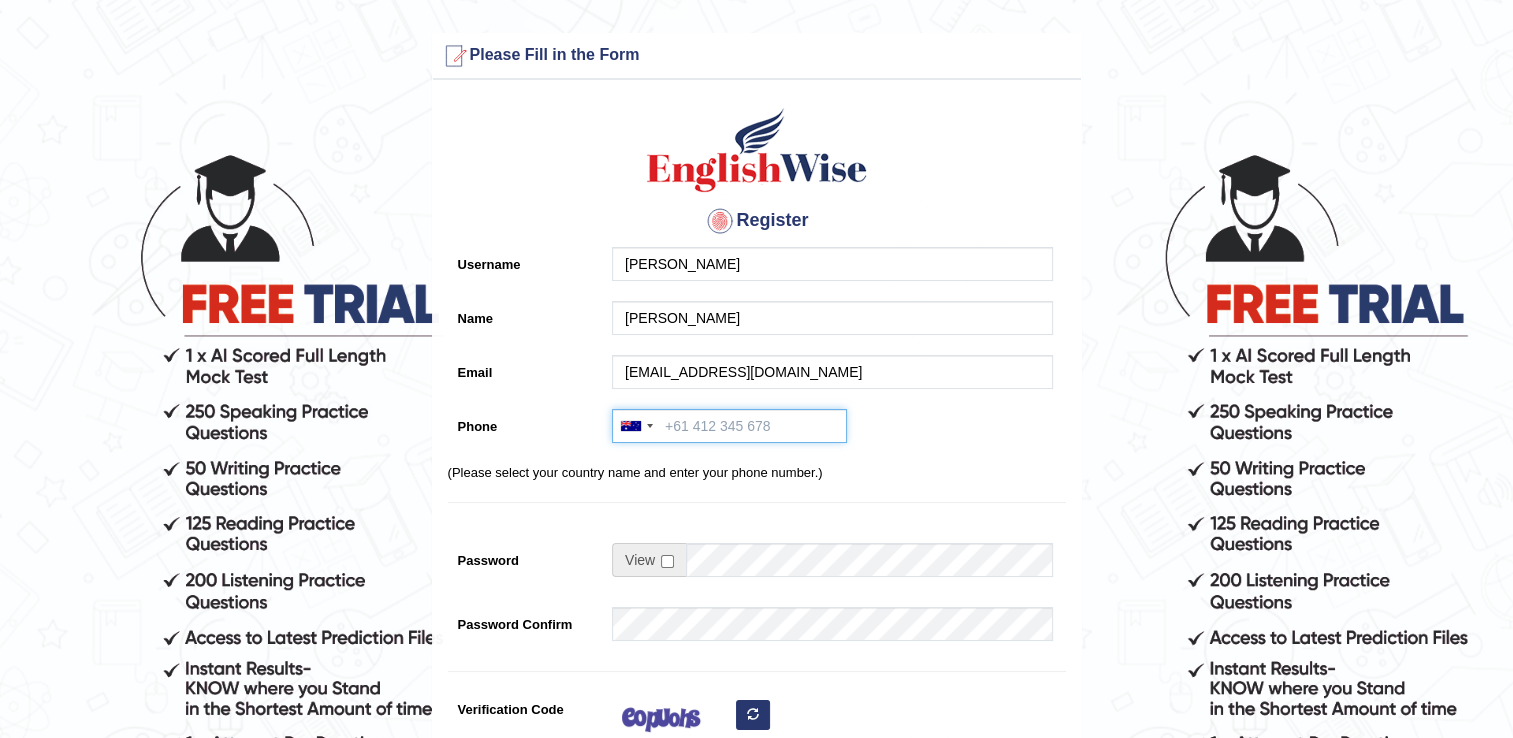 type on "+64272952584" 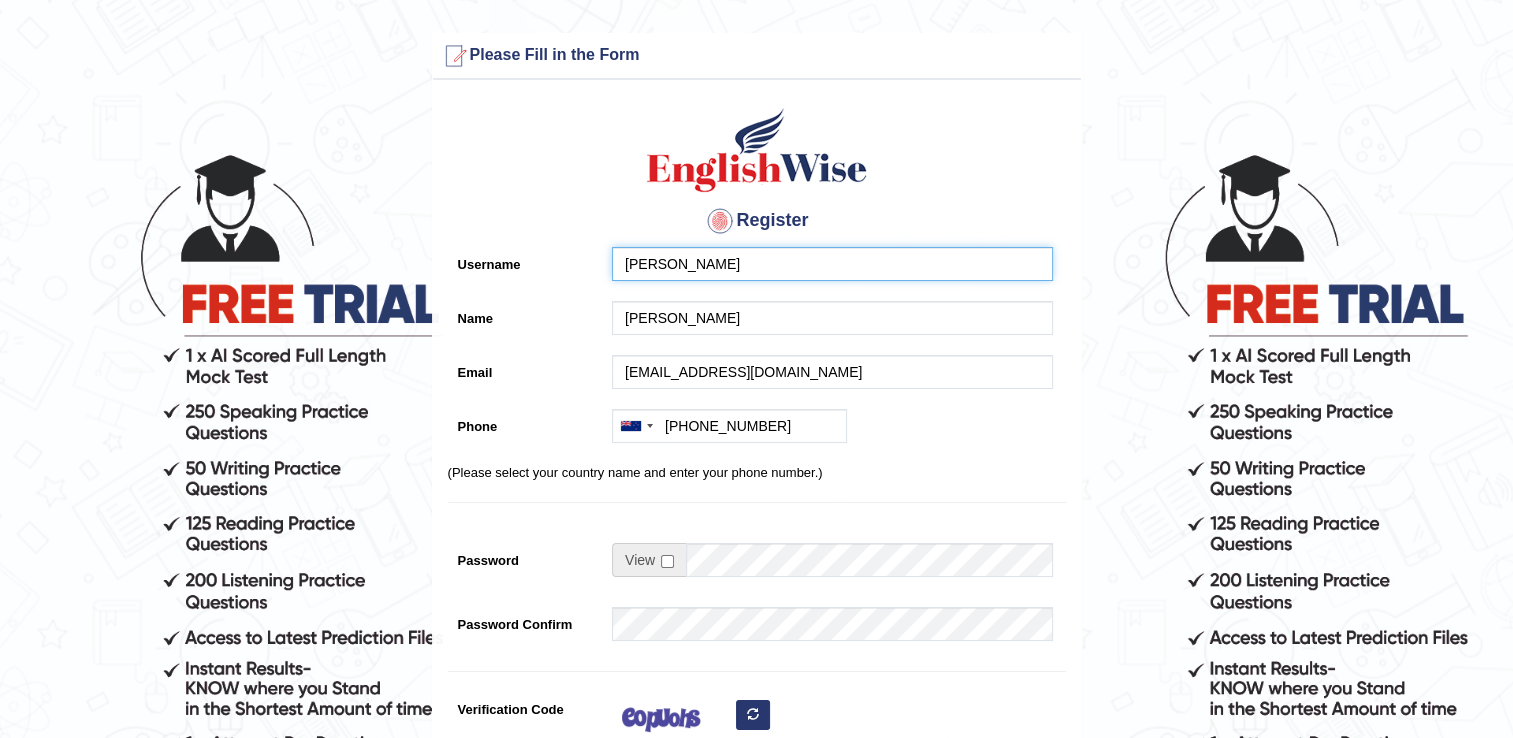 type on "Pooja Rawal" 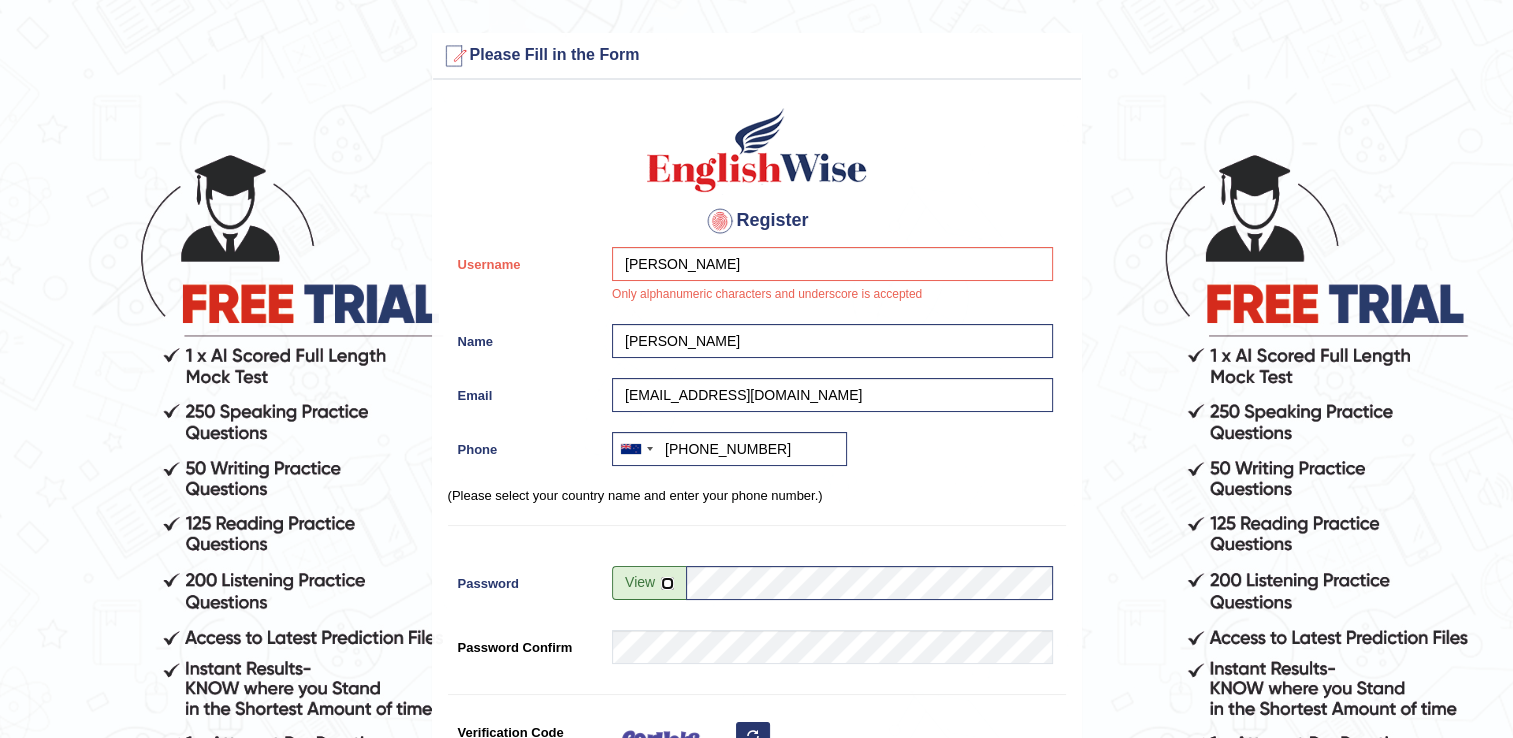 click at bounding box center (667, 583) 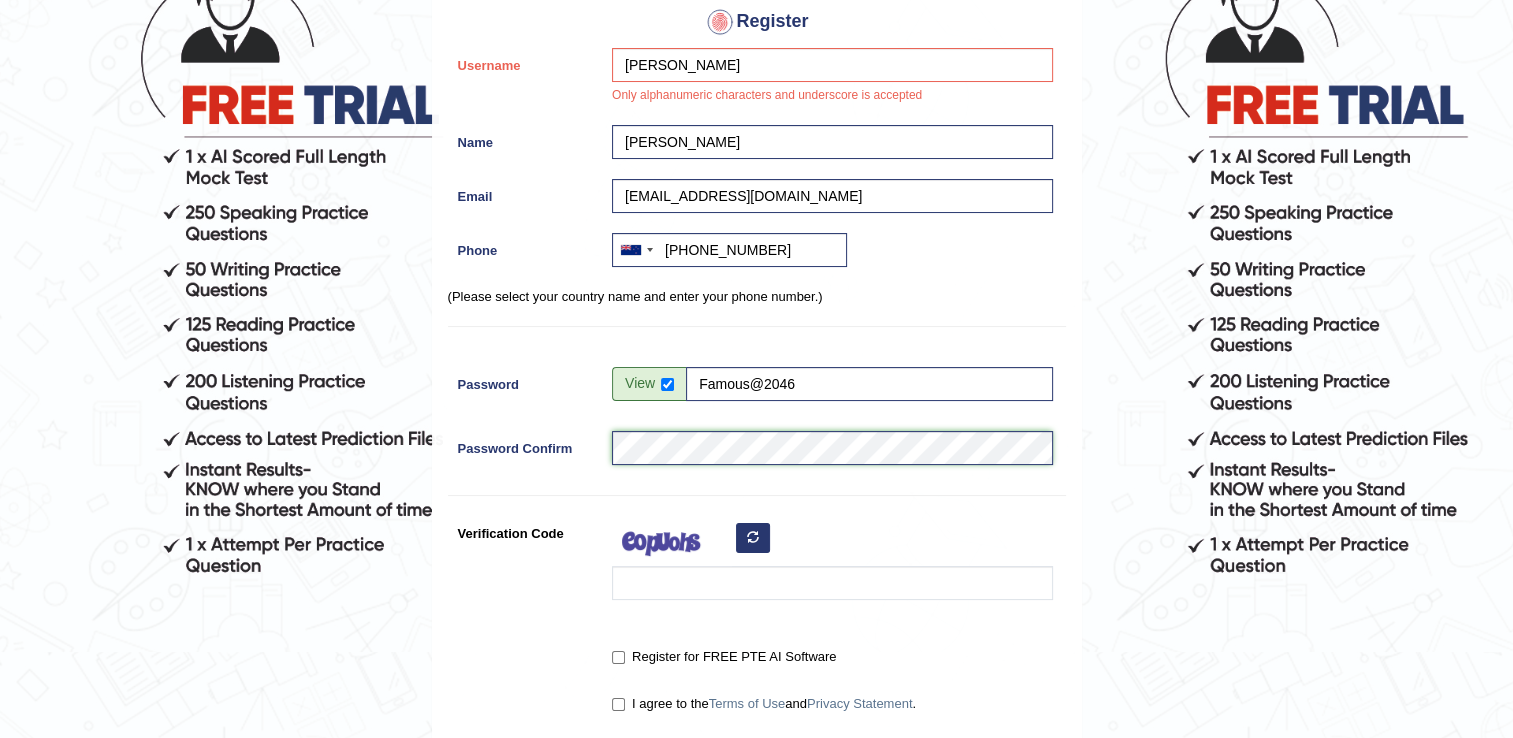 scroll, scrollTop: 213, scrollLeft: 0, axis: vertical 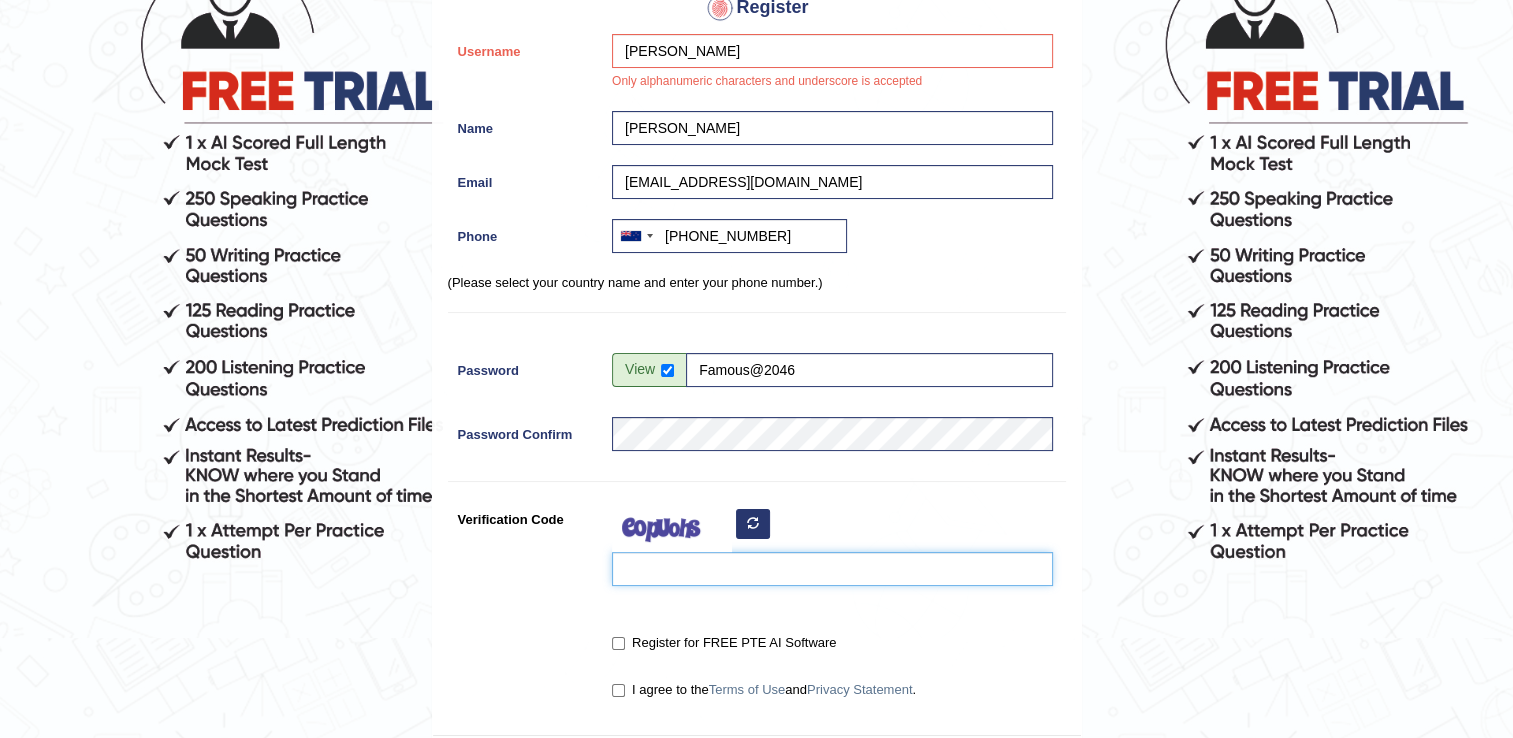 click on "Verification Code" at bounding box center [832, 569] 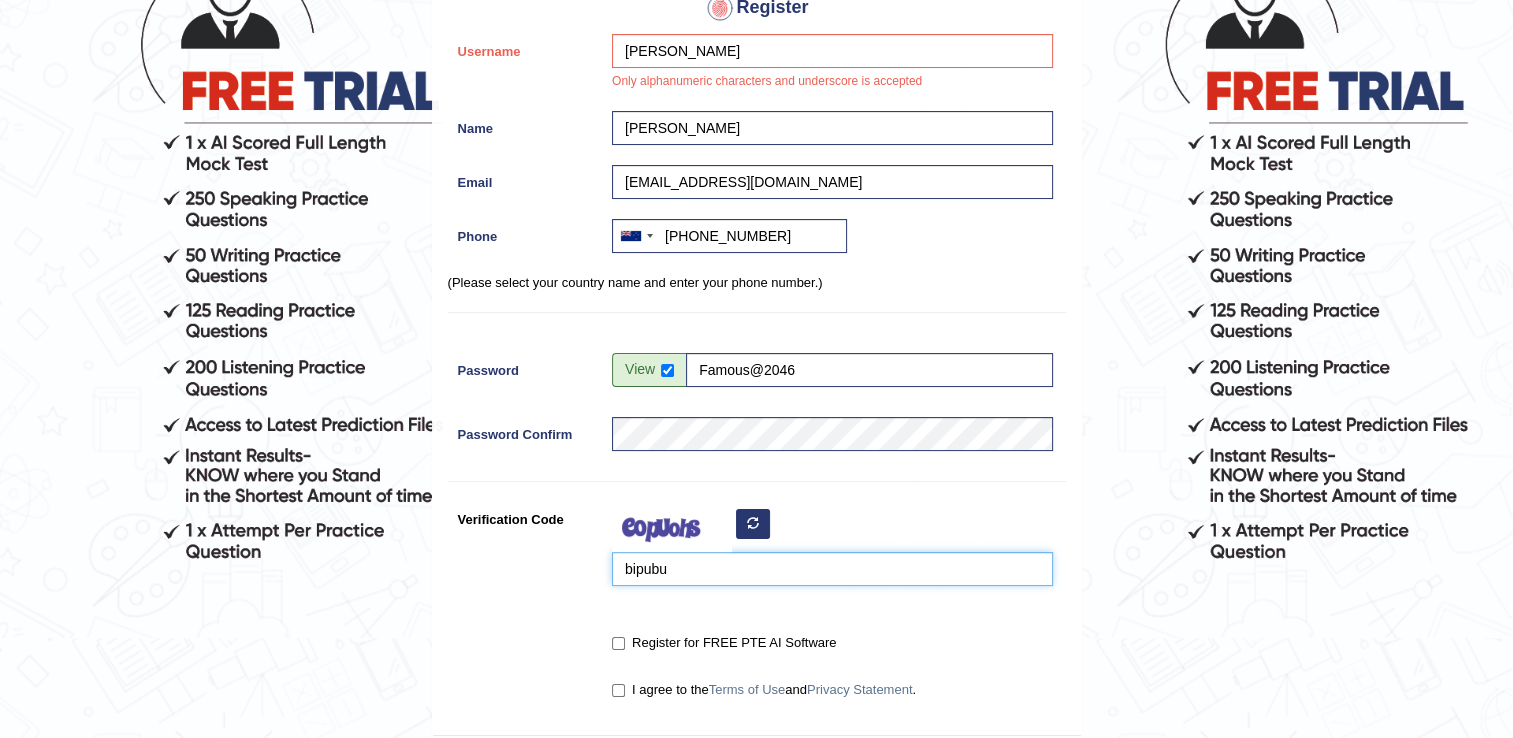 type on "bipubu" 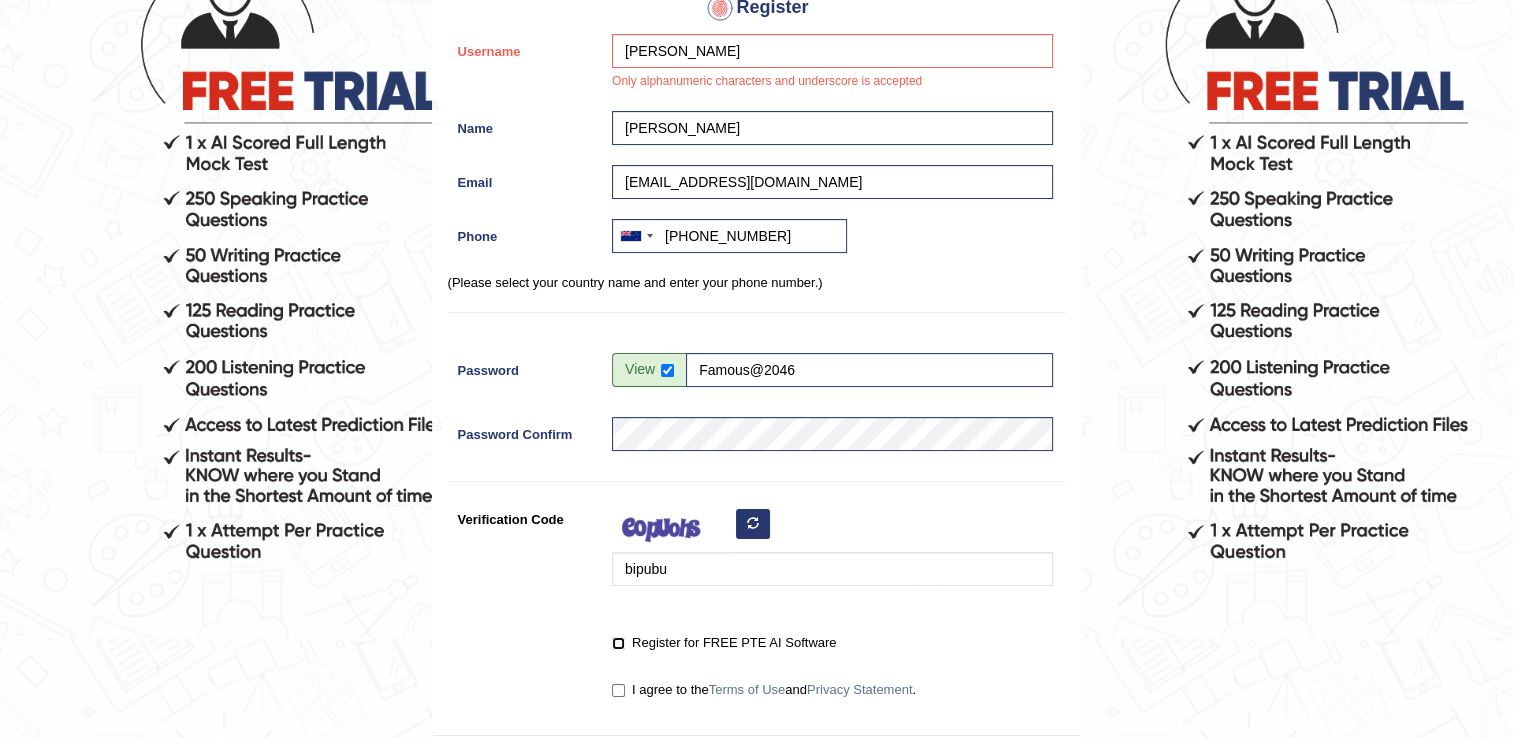click on "Register for FREE PTE AI Software" at bounding box center [618, 643] 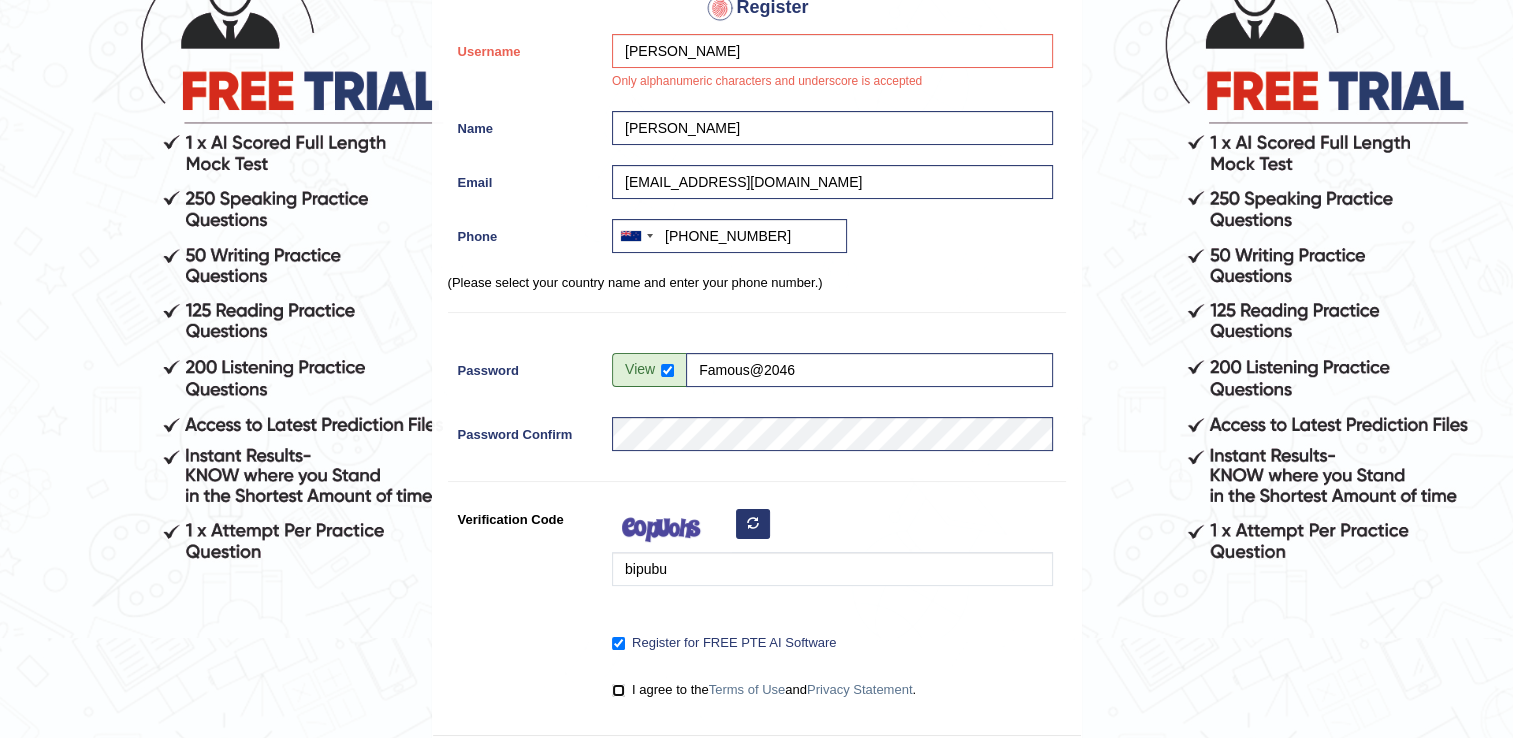 click on "I agree to the  Terms of Use  and  Privacy Statement ." at bounding box center (618, 690) 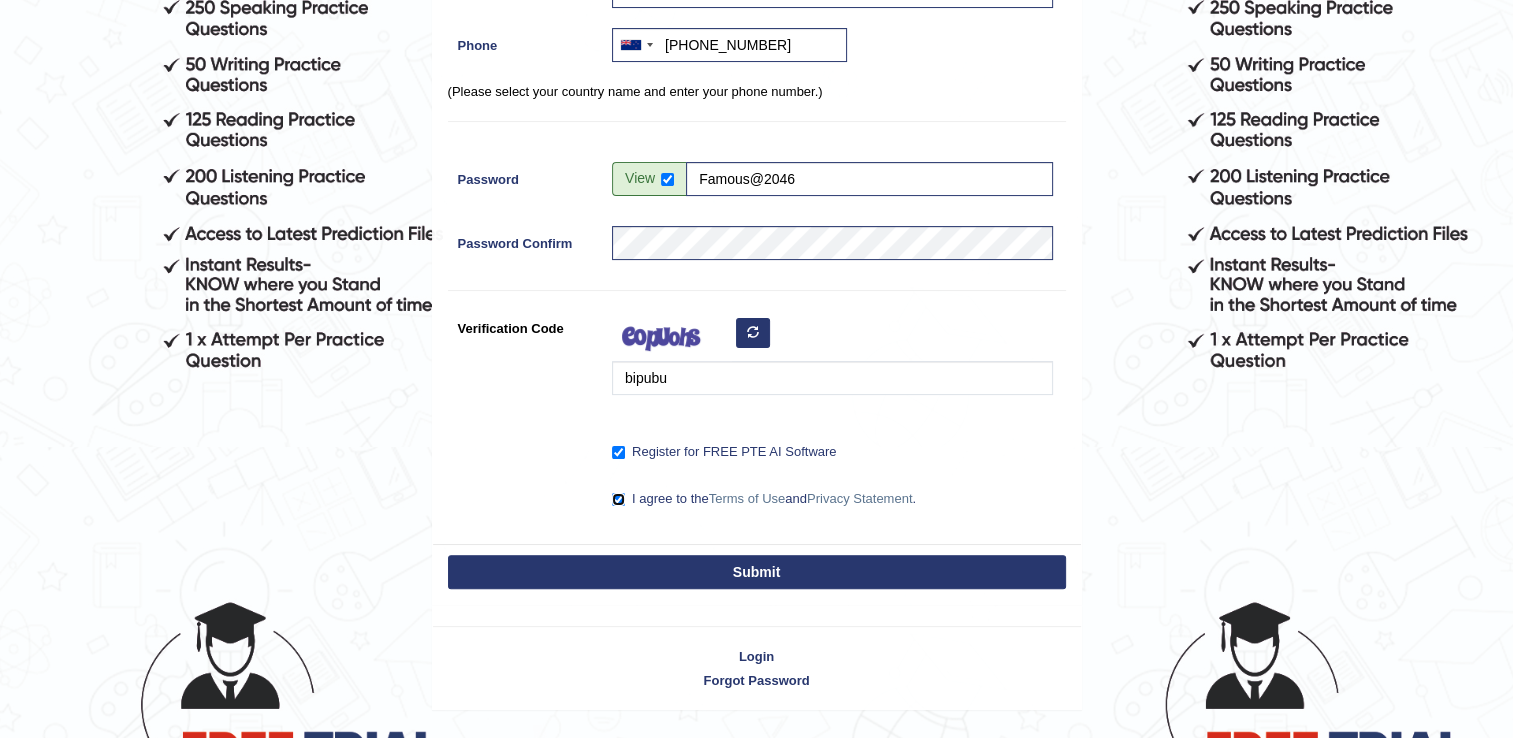 scroll, scrollTop: 413, scrollLeft: 0, axis: vertical 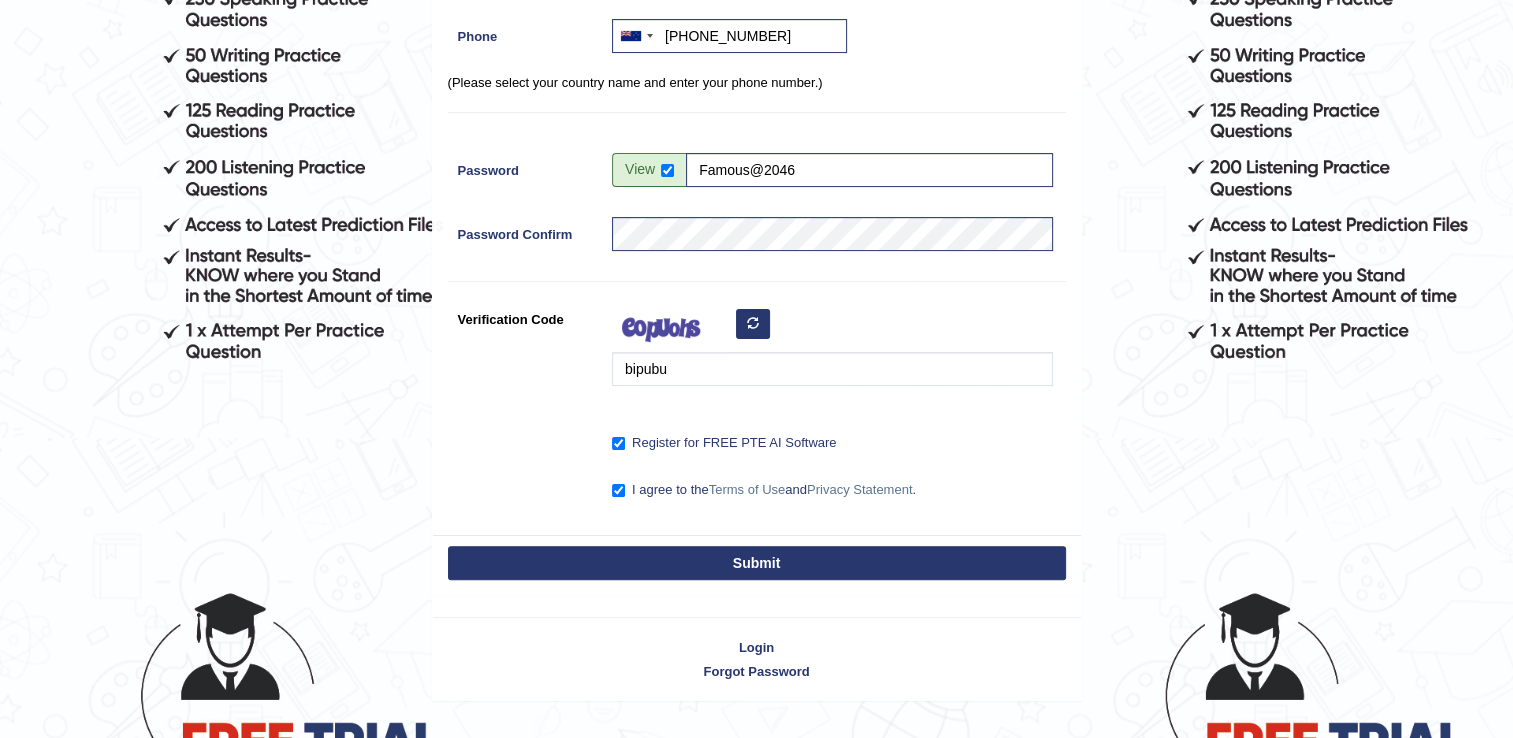 click on "Submit" at bounding box center (757, 563) 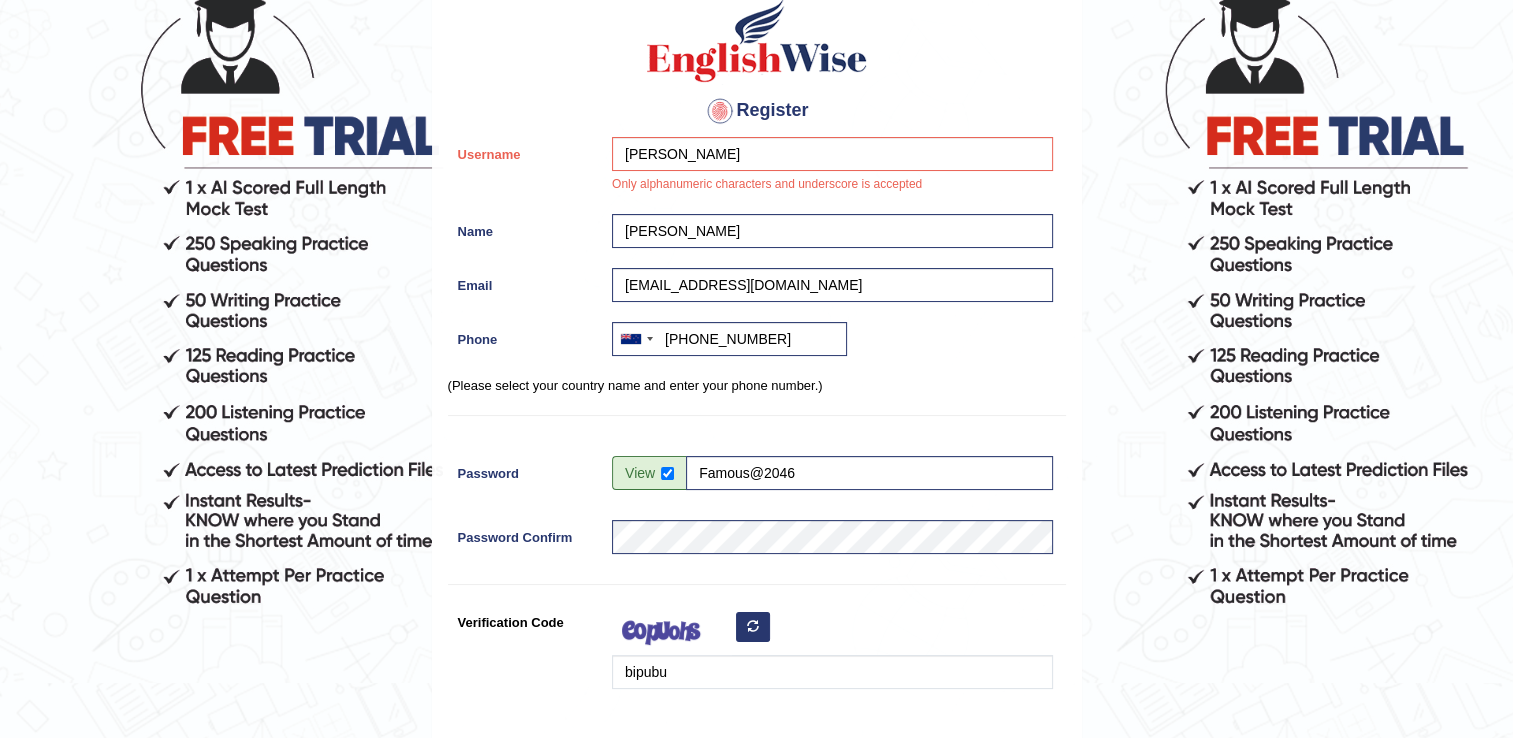 scroll, scrollTop: 144, scrollLeft: 0, axis: vertical 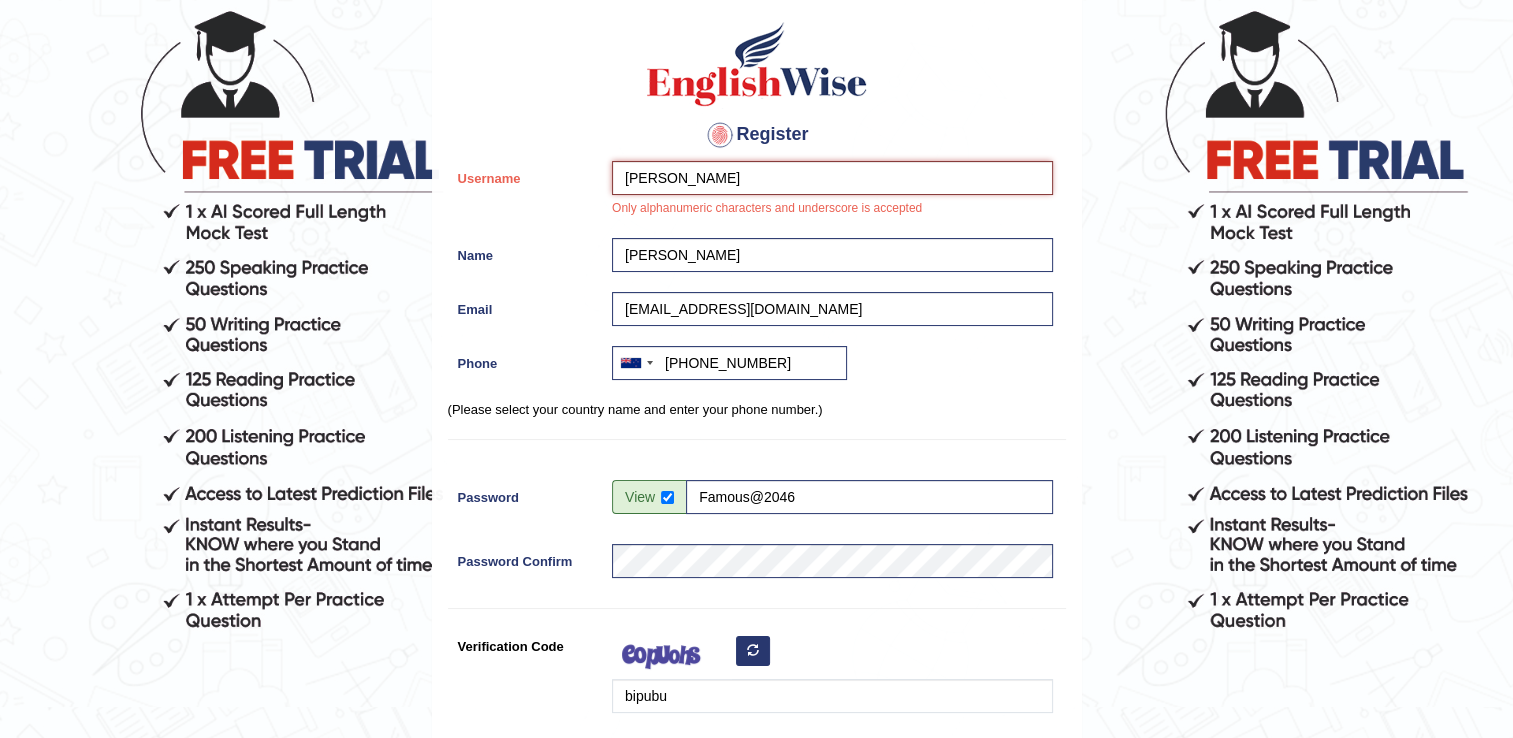 click on "Pooja Rawal" at bounding box center [832, 178] 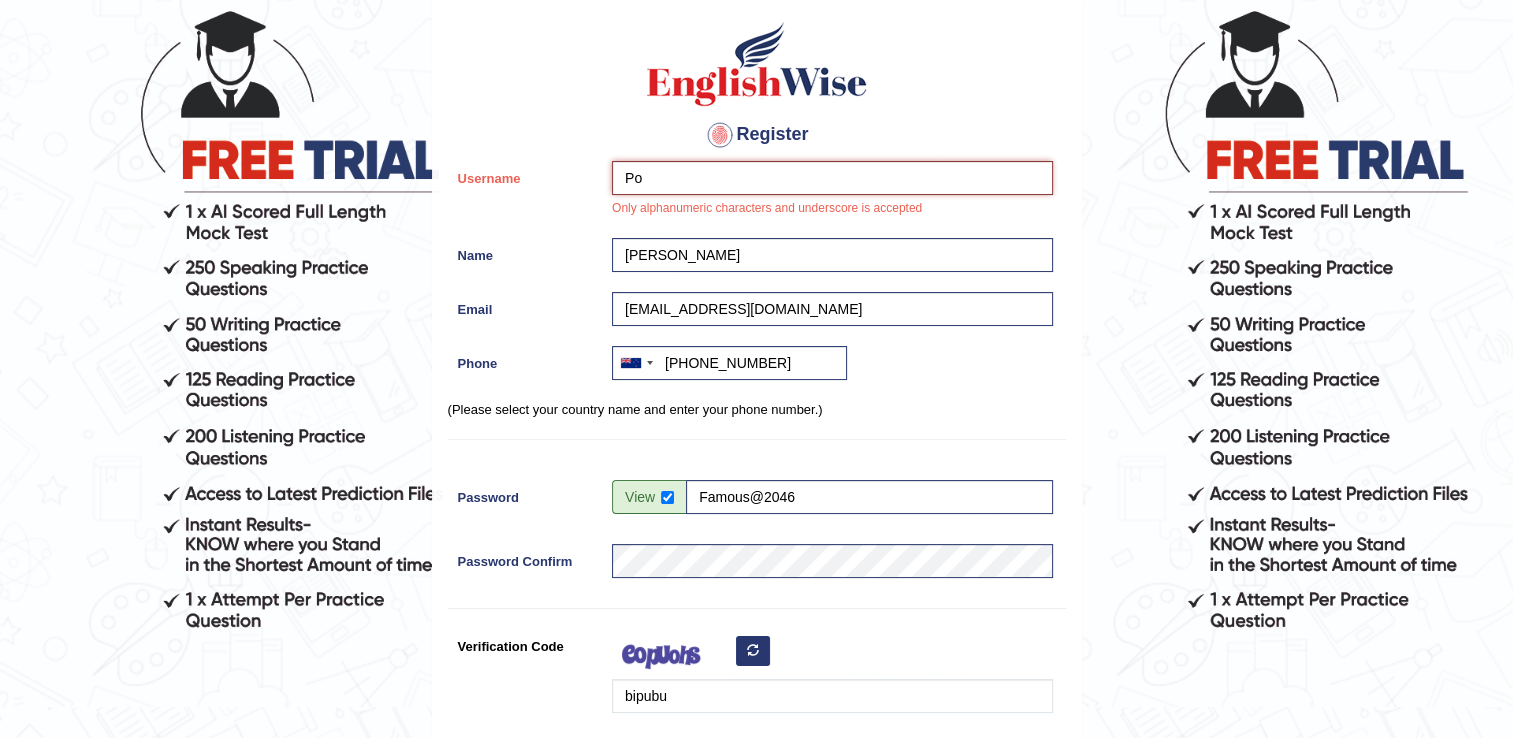 type on "P" 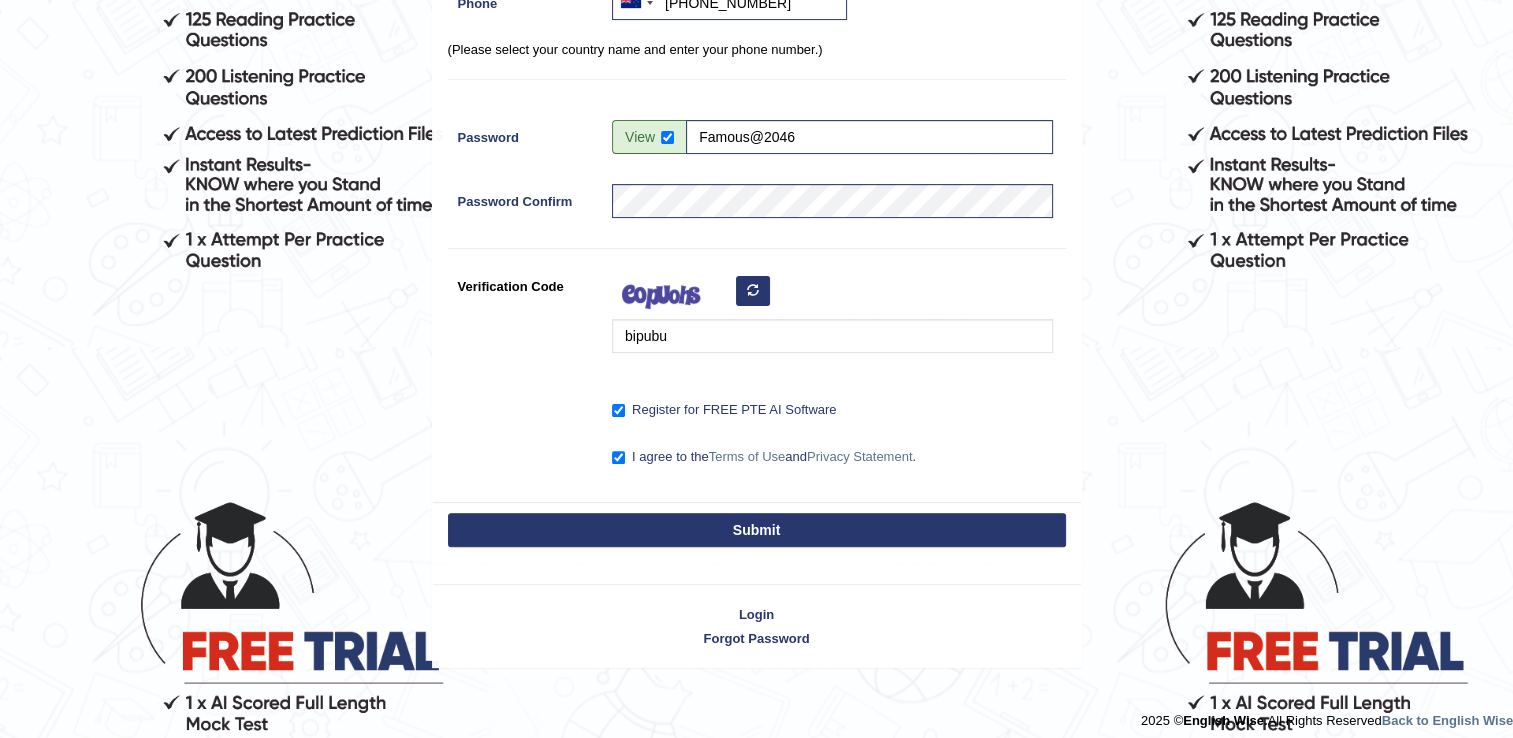 scroll, scrollTop: 512, scrollLeft: 0, axis: vertical 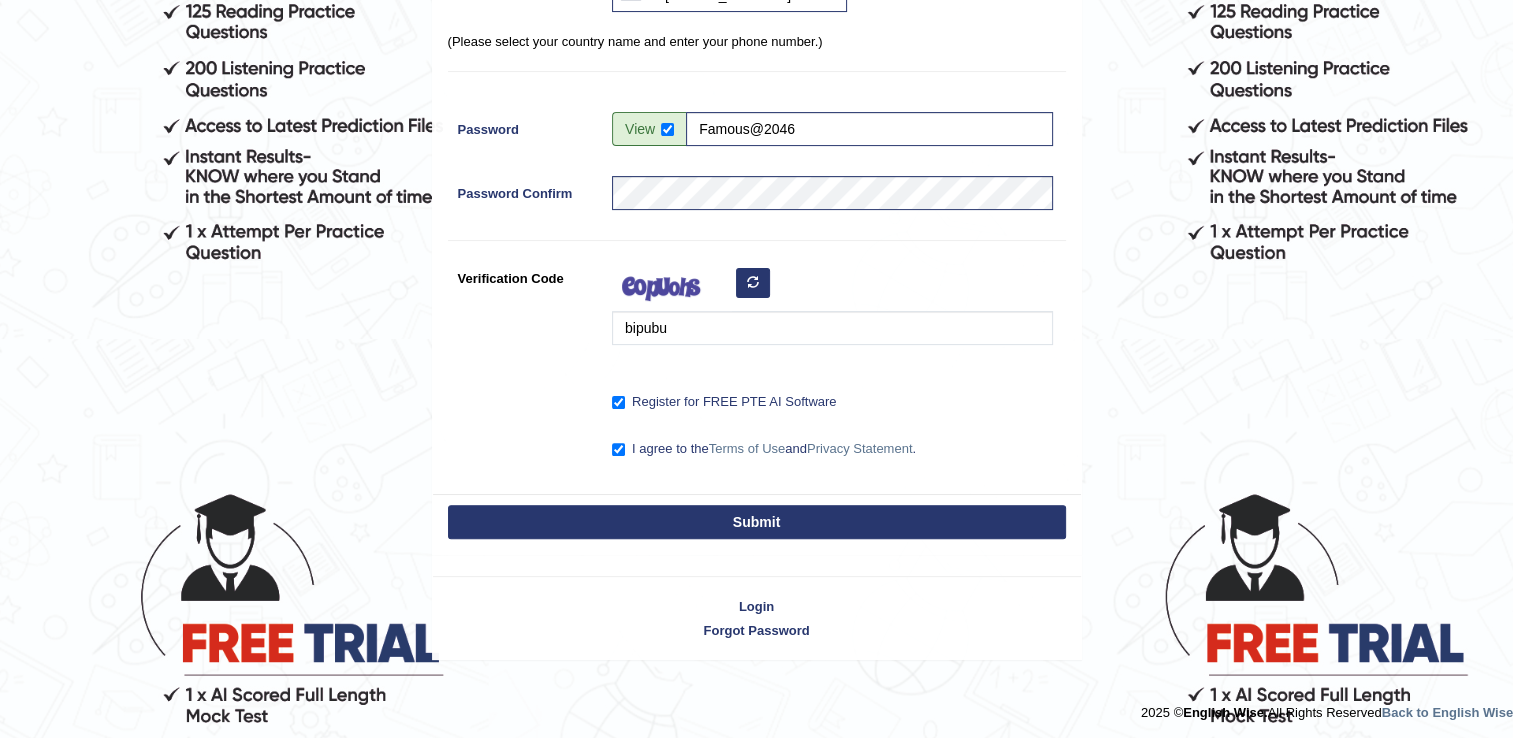 type on "Tanka1" 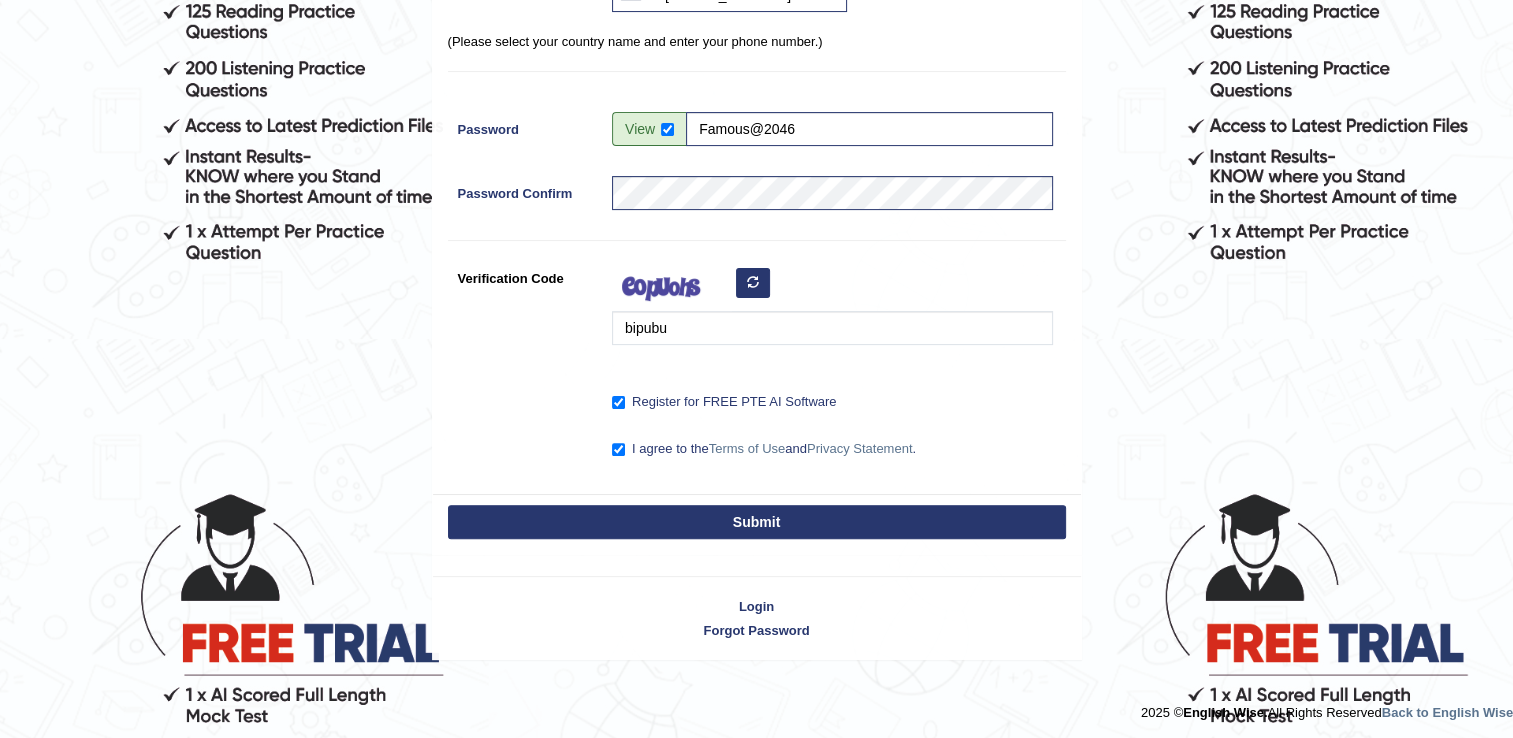 click on "Submit" at bounding box center (757, 522) 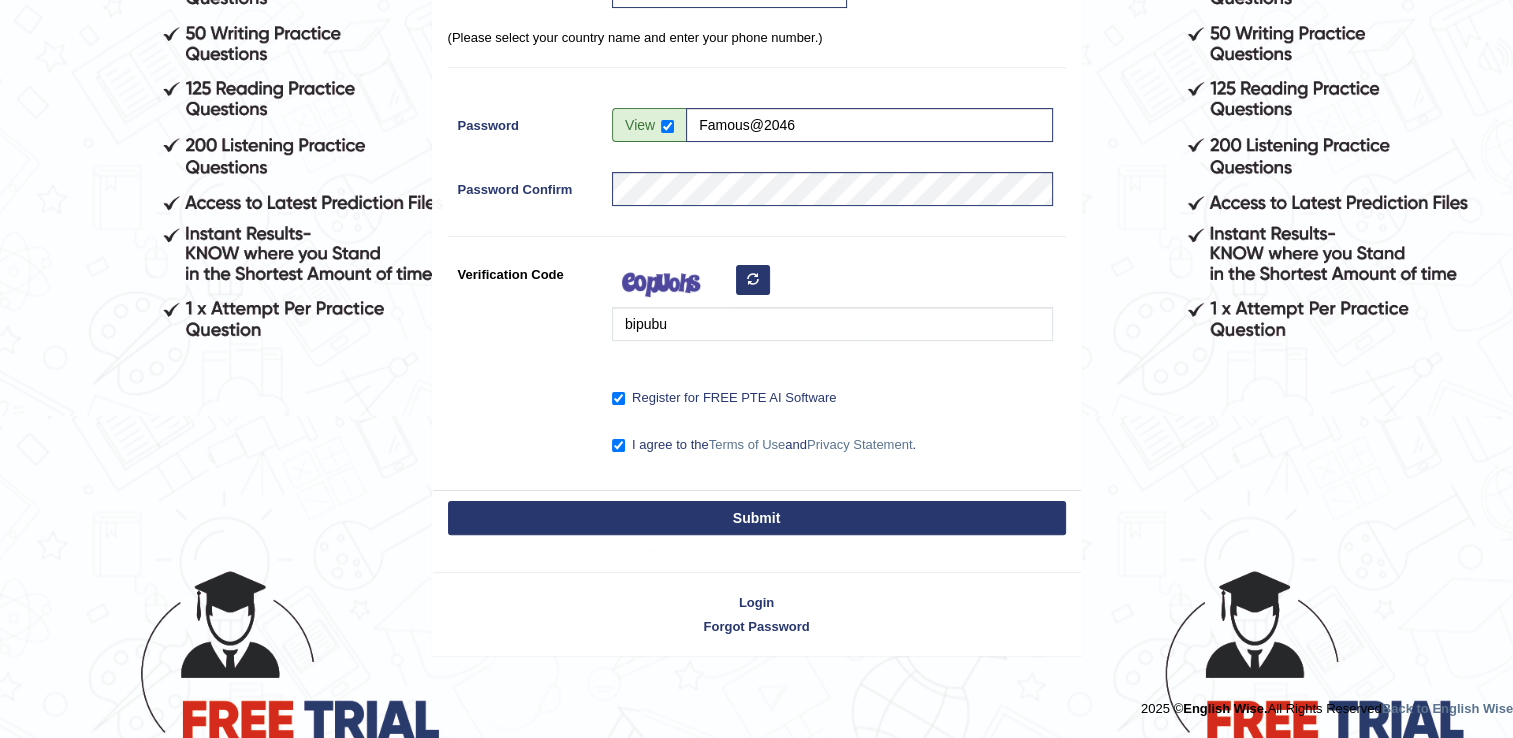scroll, scrollTop: 432, scrollLeft: 0, axis: vertical 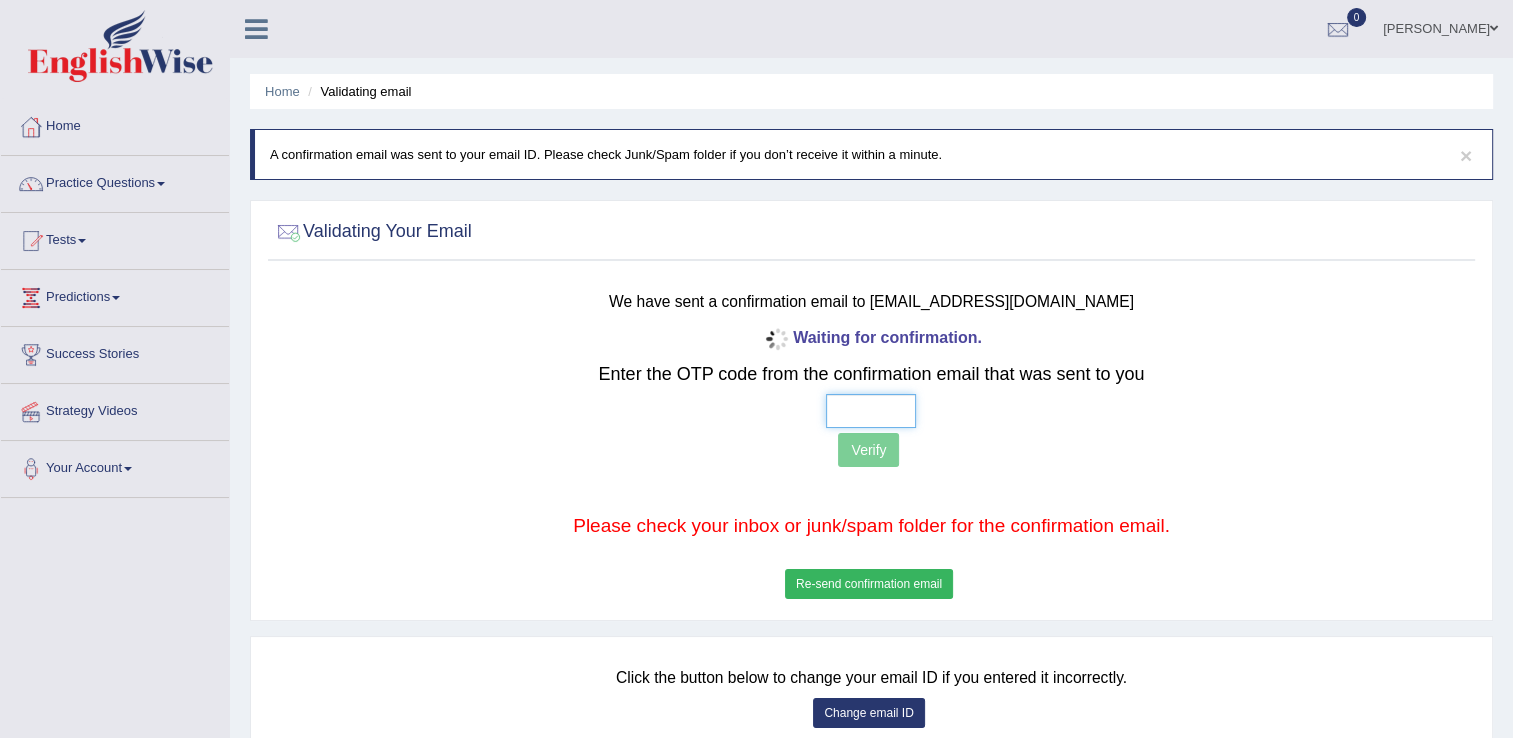 click at bounding box center (871, 411) 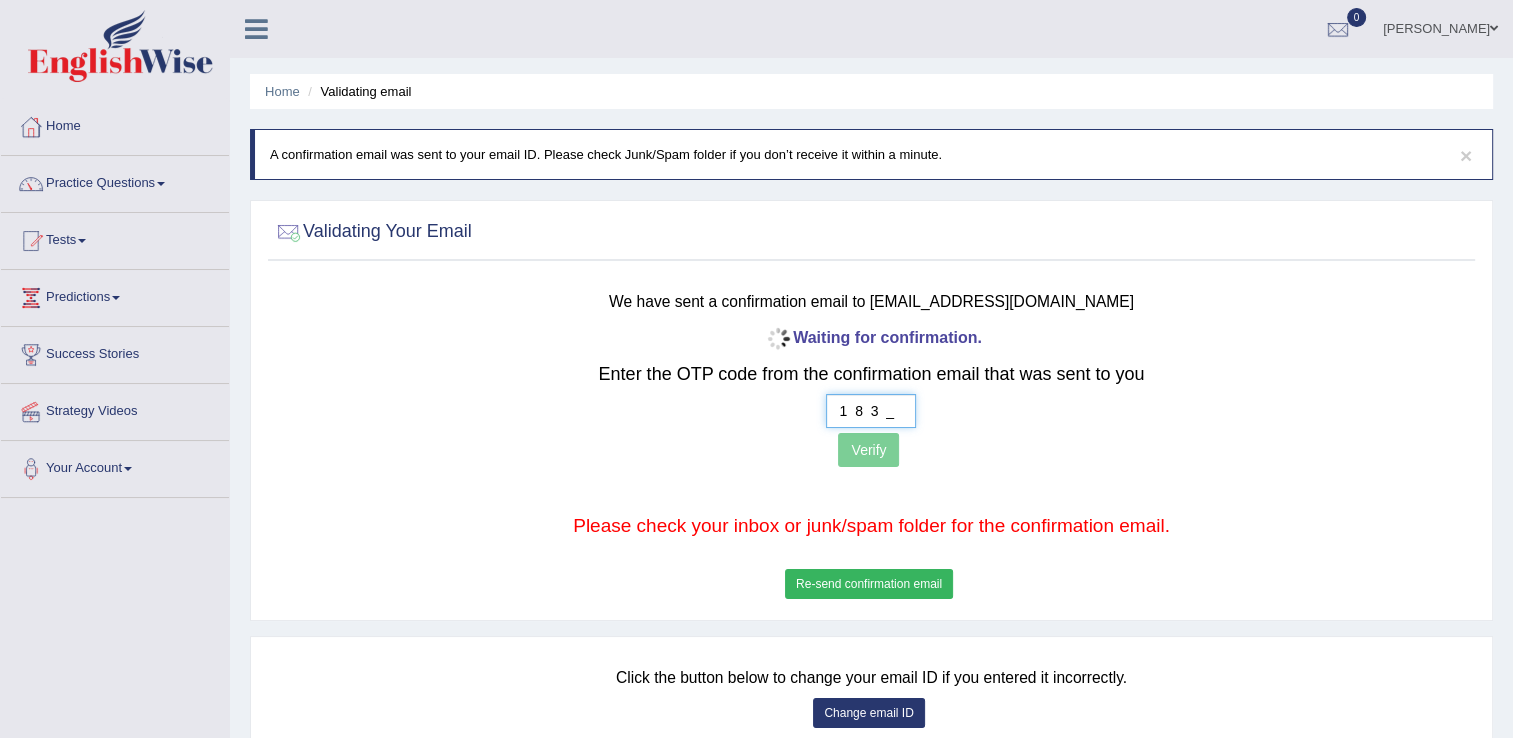 type on "1  8  3  3" 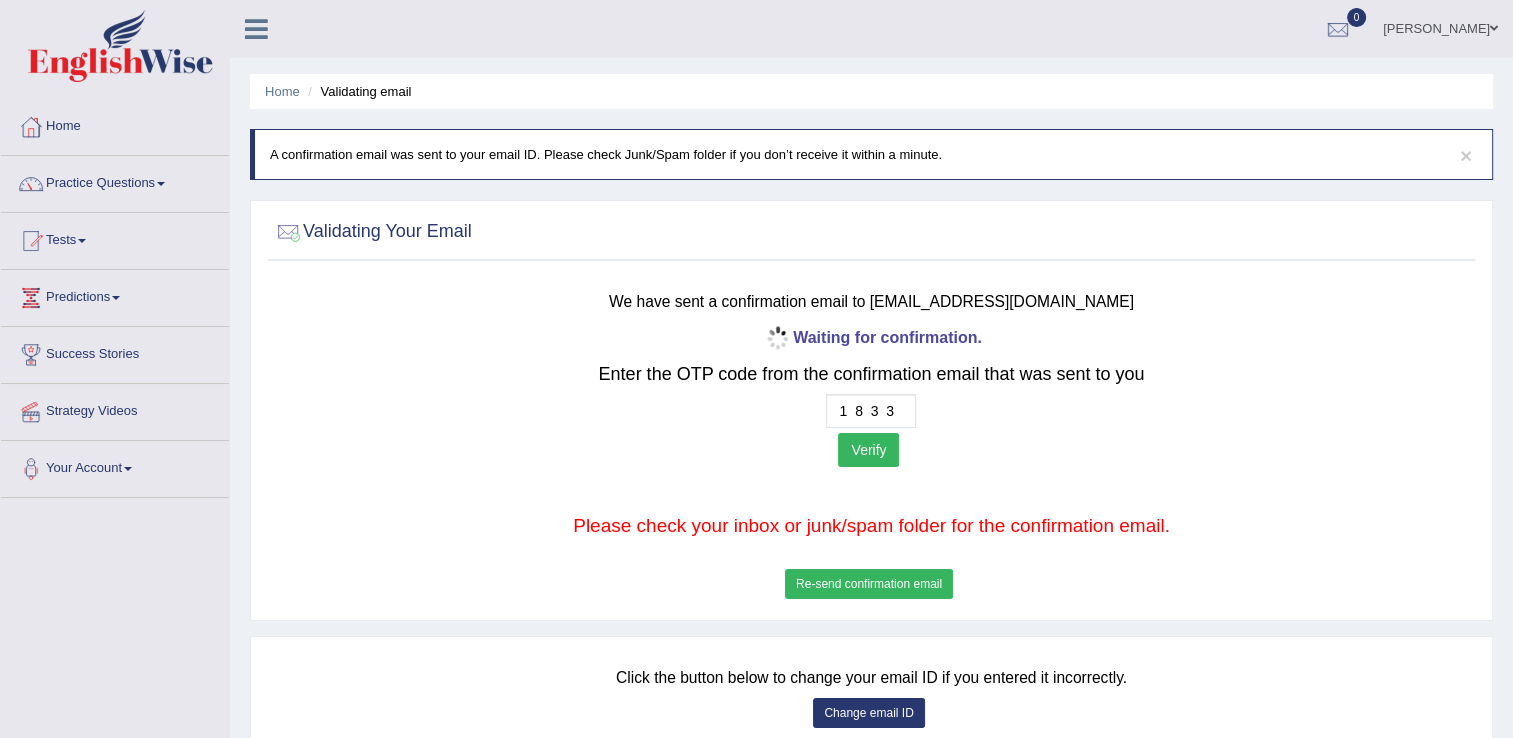 click on "Verify" at bounding box center [868, 450] 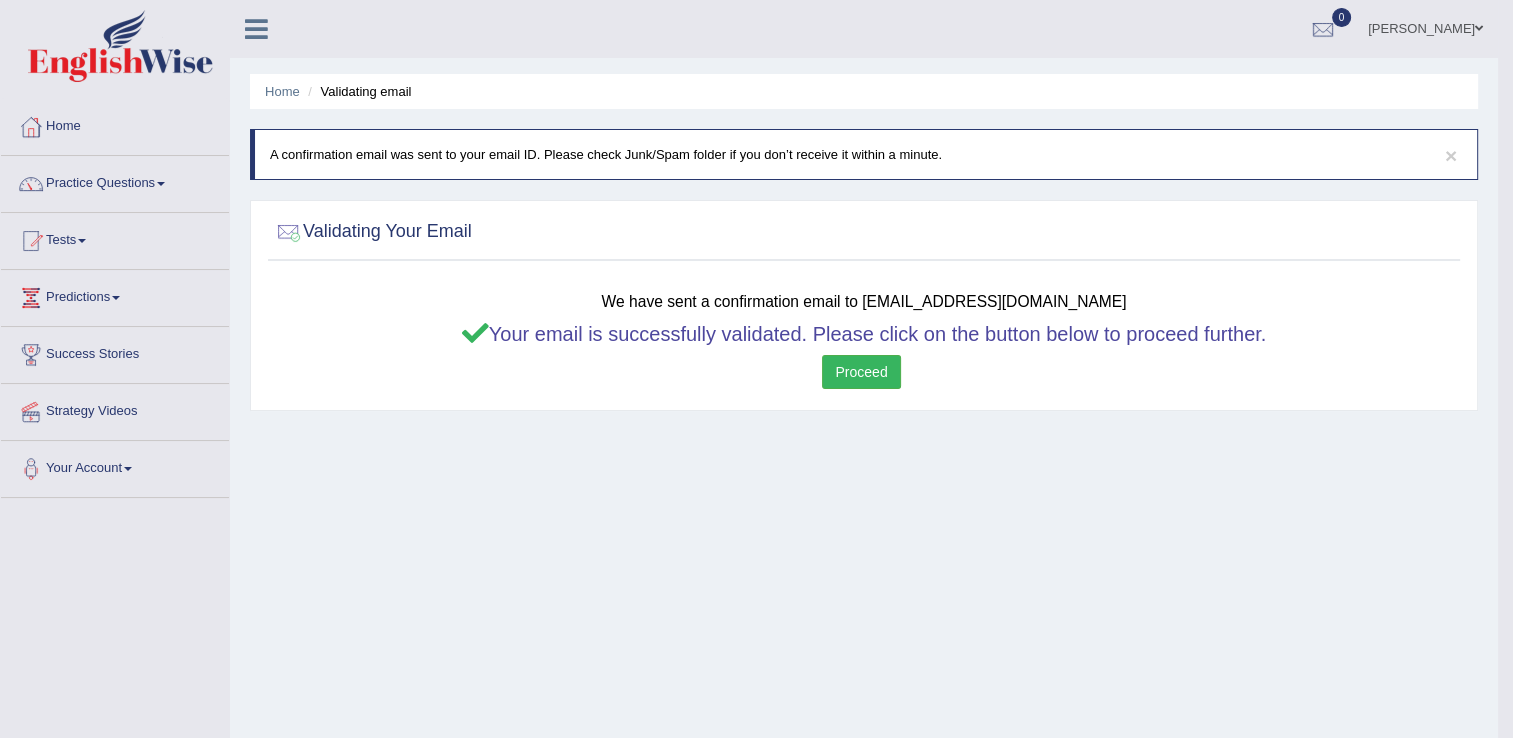 click on "Success Code valid - email verified! OK" at bounding box center (0, 0) 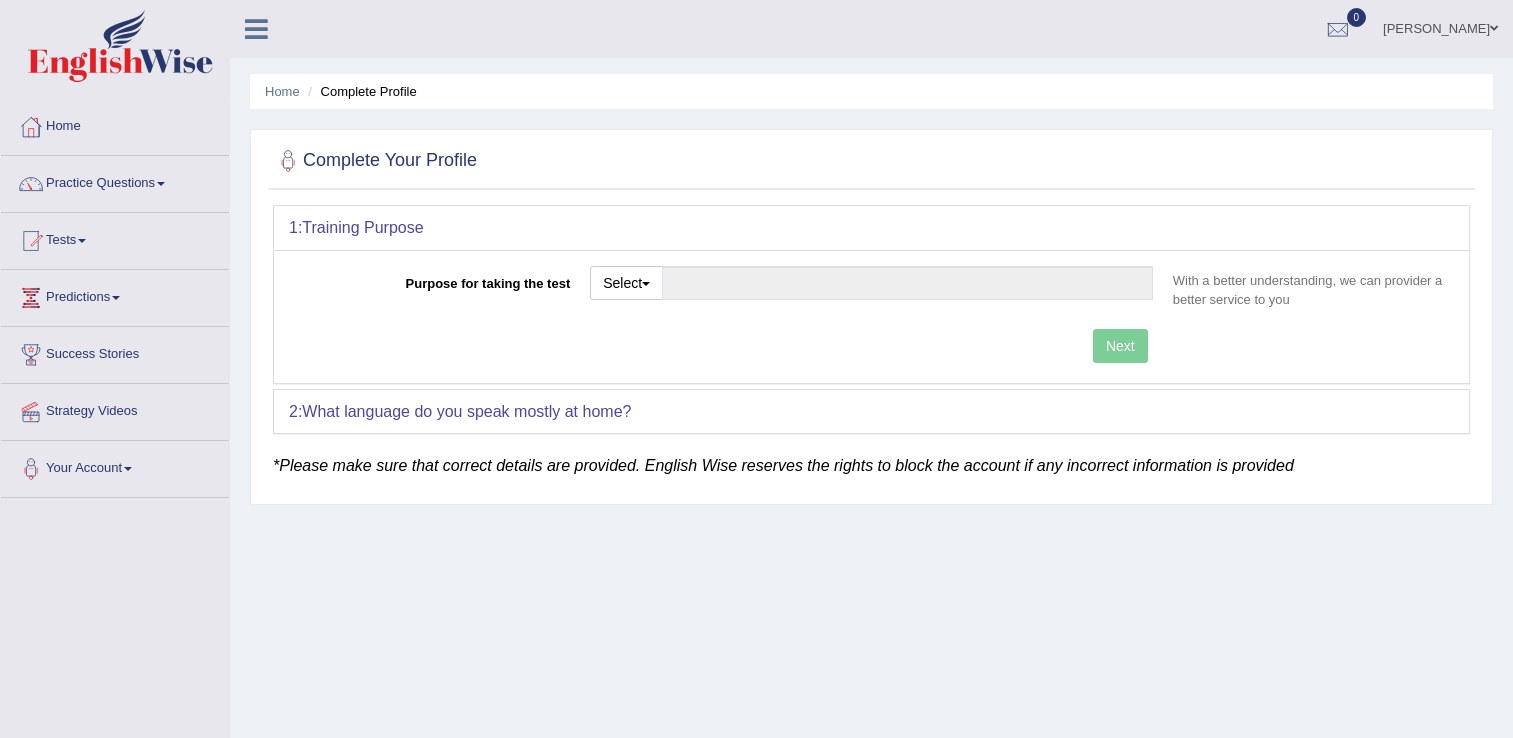 scroll, scrollTop: 0, scrollLeft: 0, axis: both 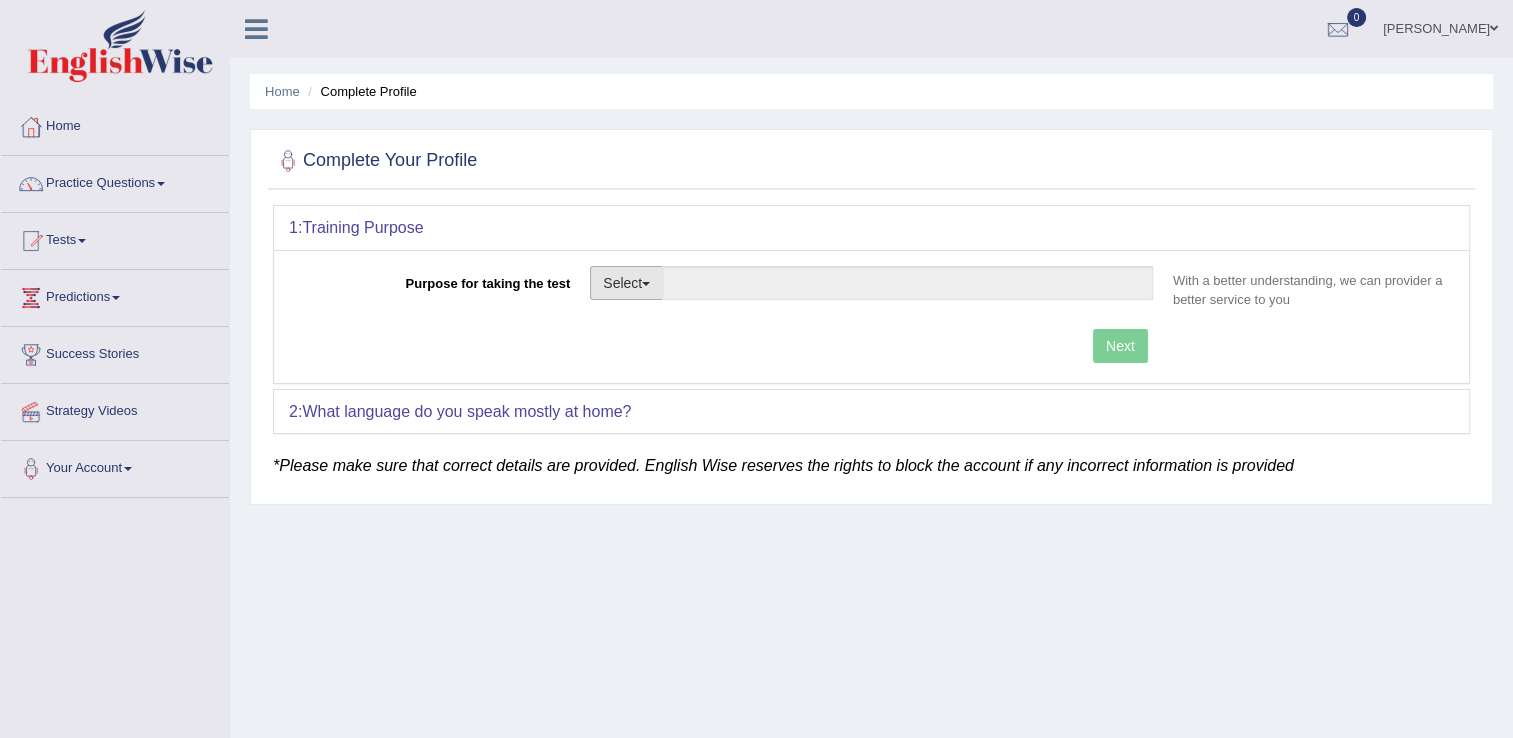 click at bounding box center [646, 284] 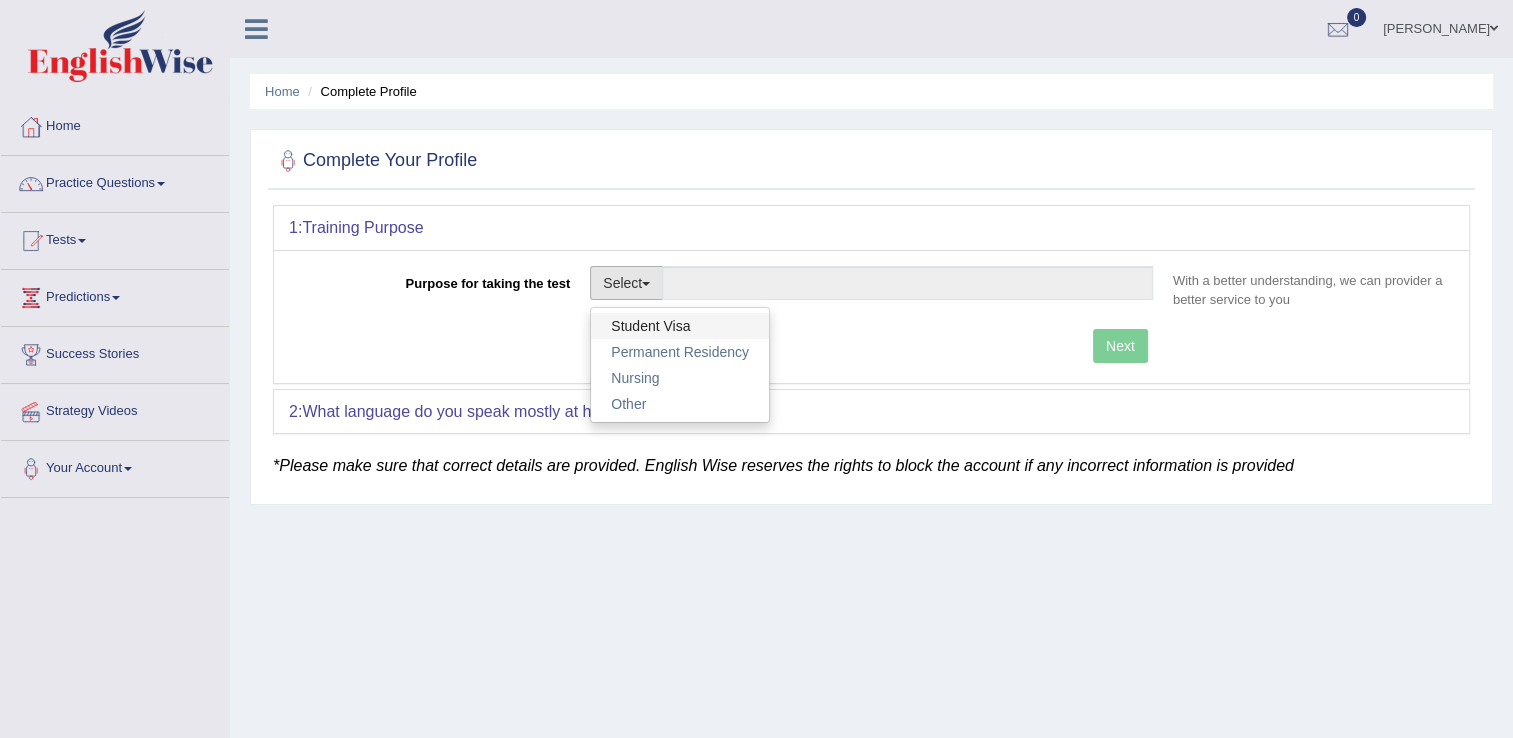 click on "Student Visa" at bounding box center [680, 326] 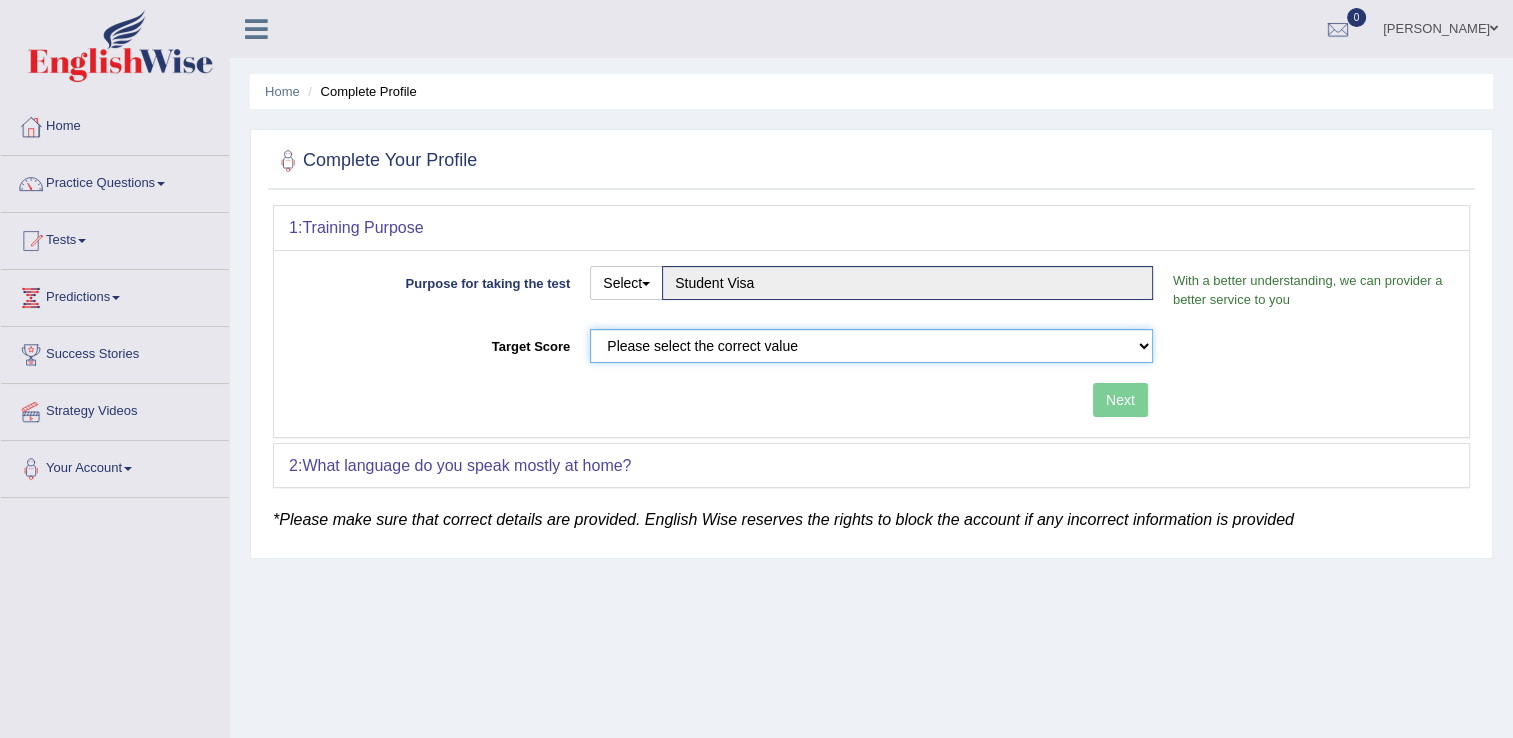 click on "Please select the correct value
50 (6 bands)
58 (6.5 bands)
65 (7 bands)
79 (8 bands)" at bounding box center (871, 346) 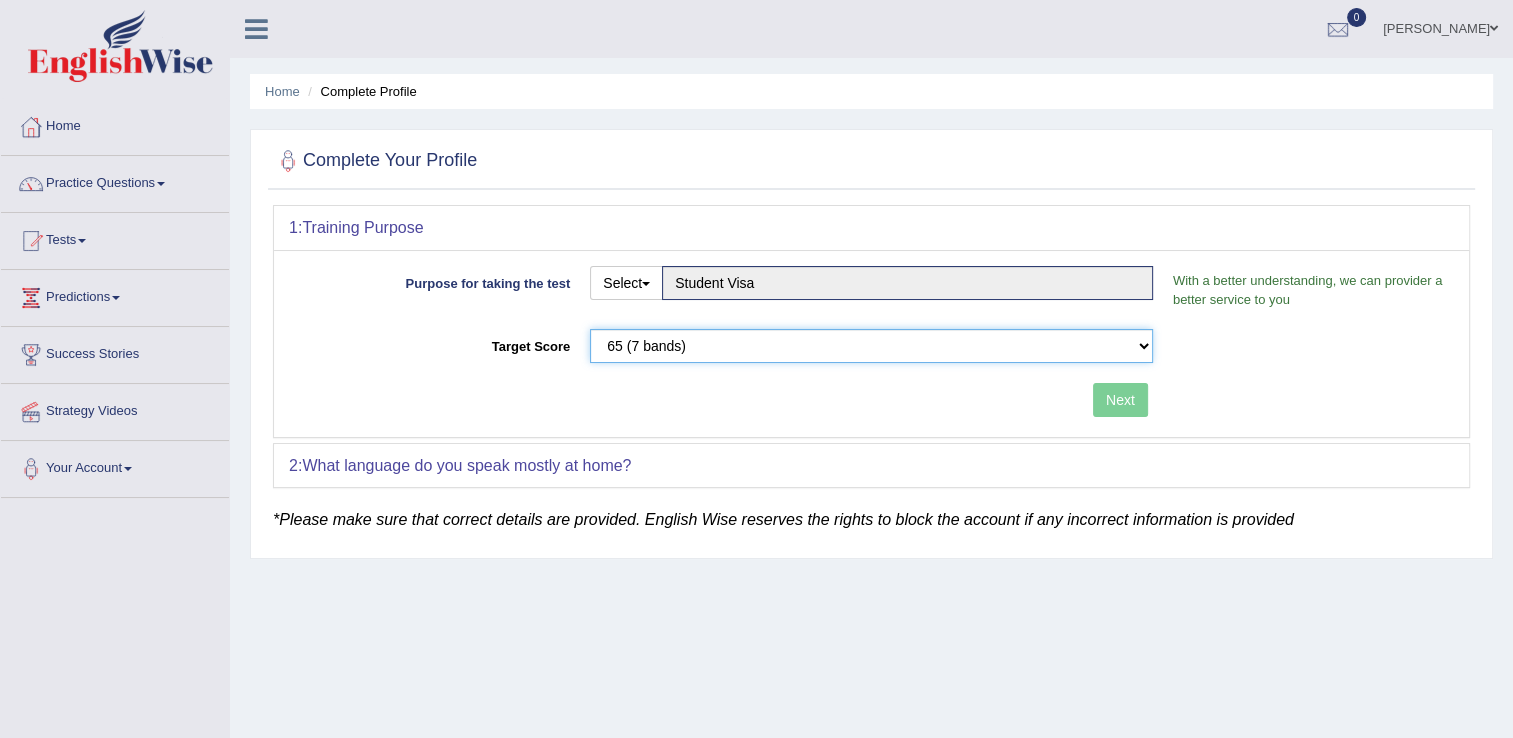 click on "Please select the correct value
50 (6 bands)
58 (6.5 bands)
65 (7 bands)
79 (8 bands)" at bounding box center [871, 346] 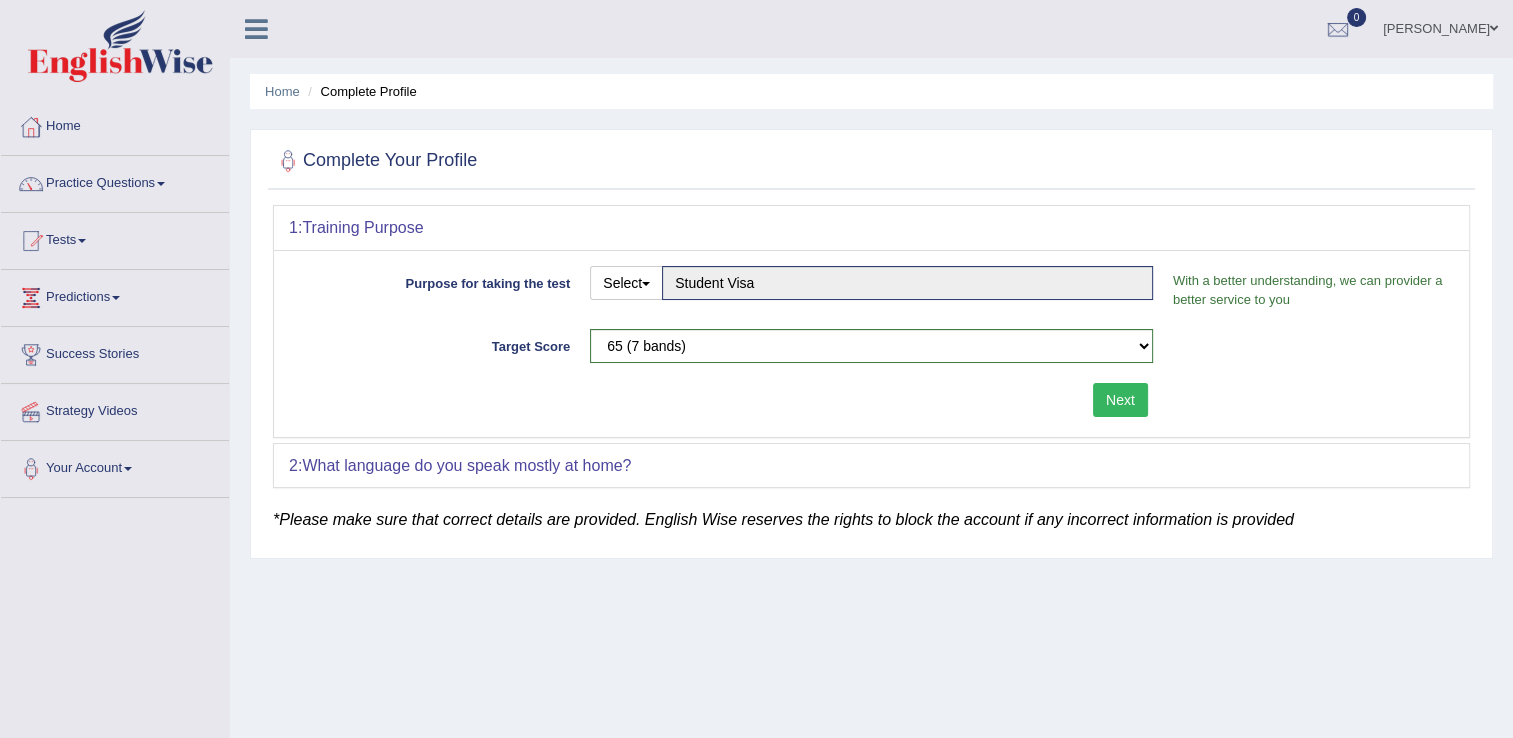 click on "2:  What language do you speak mostly at home?" at bounding box center [871, 466] 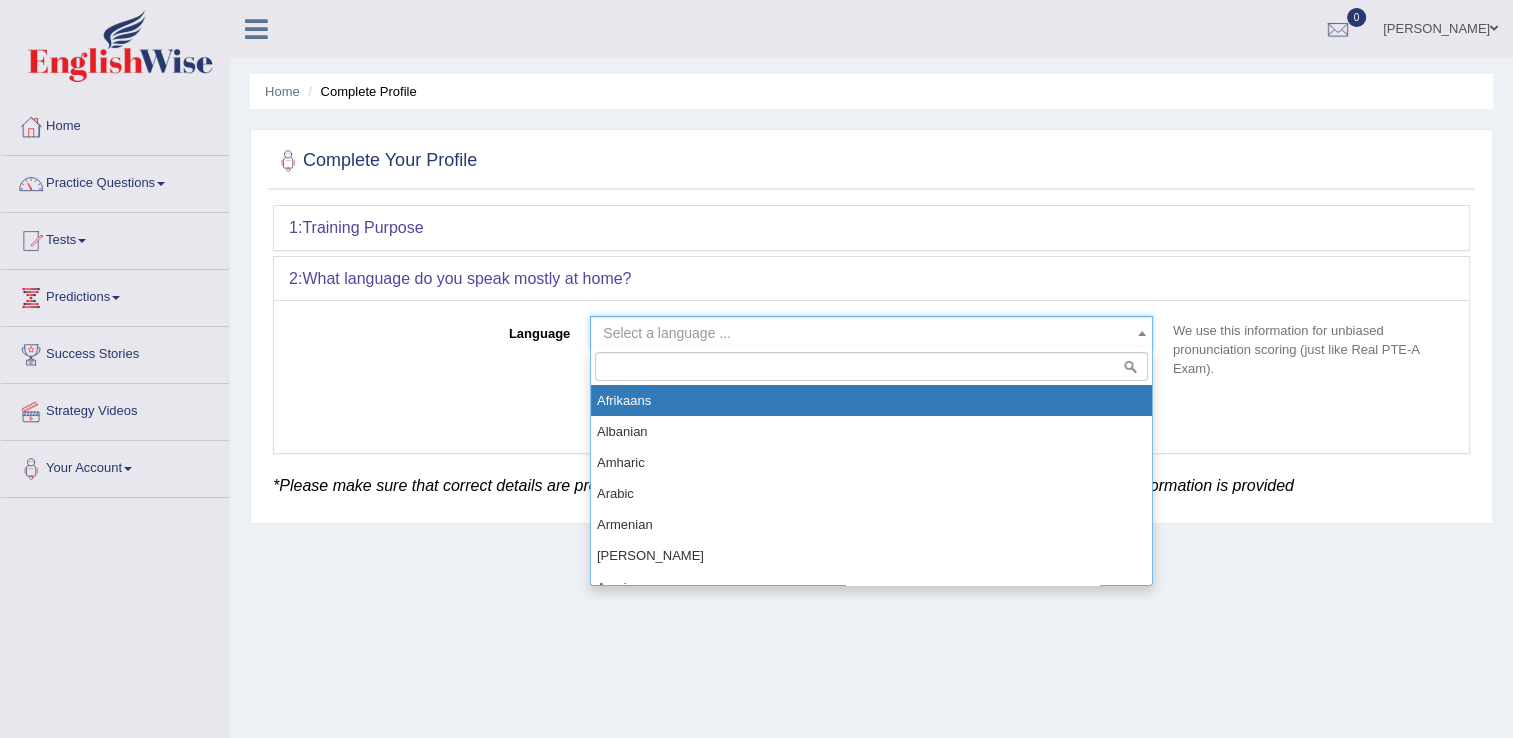 click at bounding box center (1142, 333) 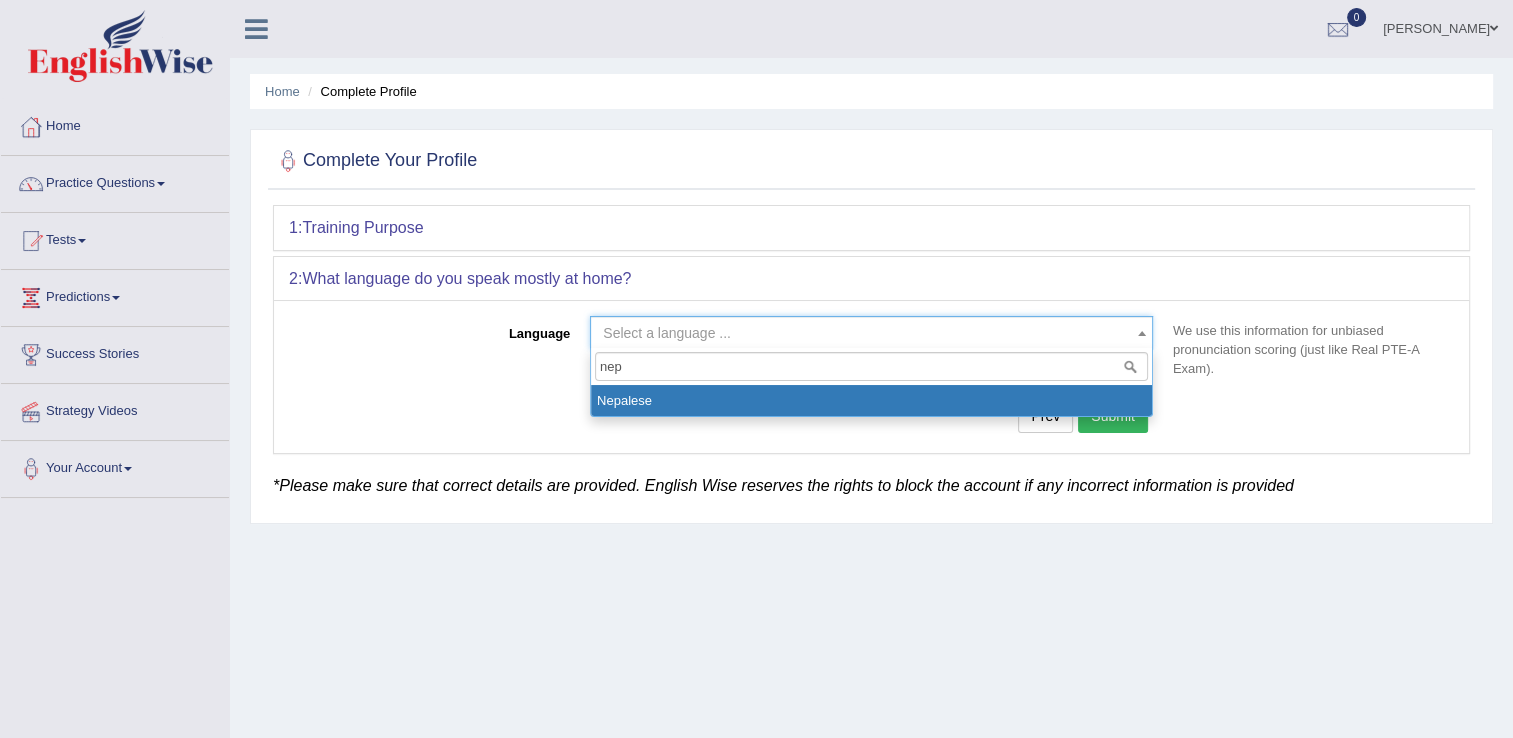 type on "nep" 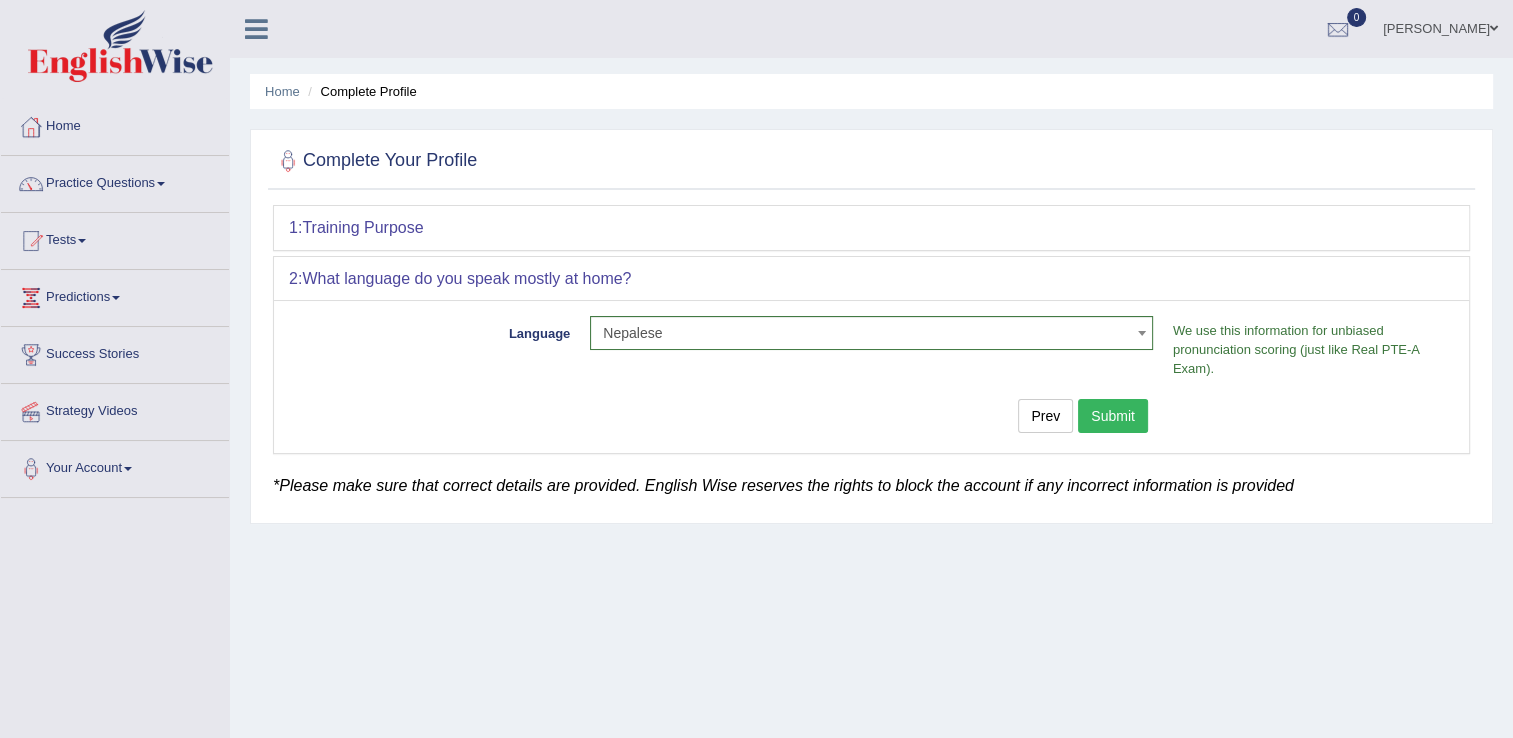 click on "Submit" at bounding box center (1113, 416) 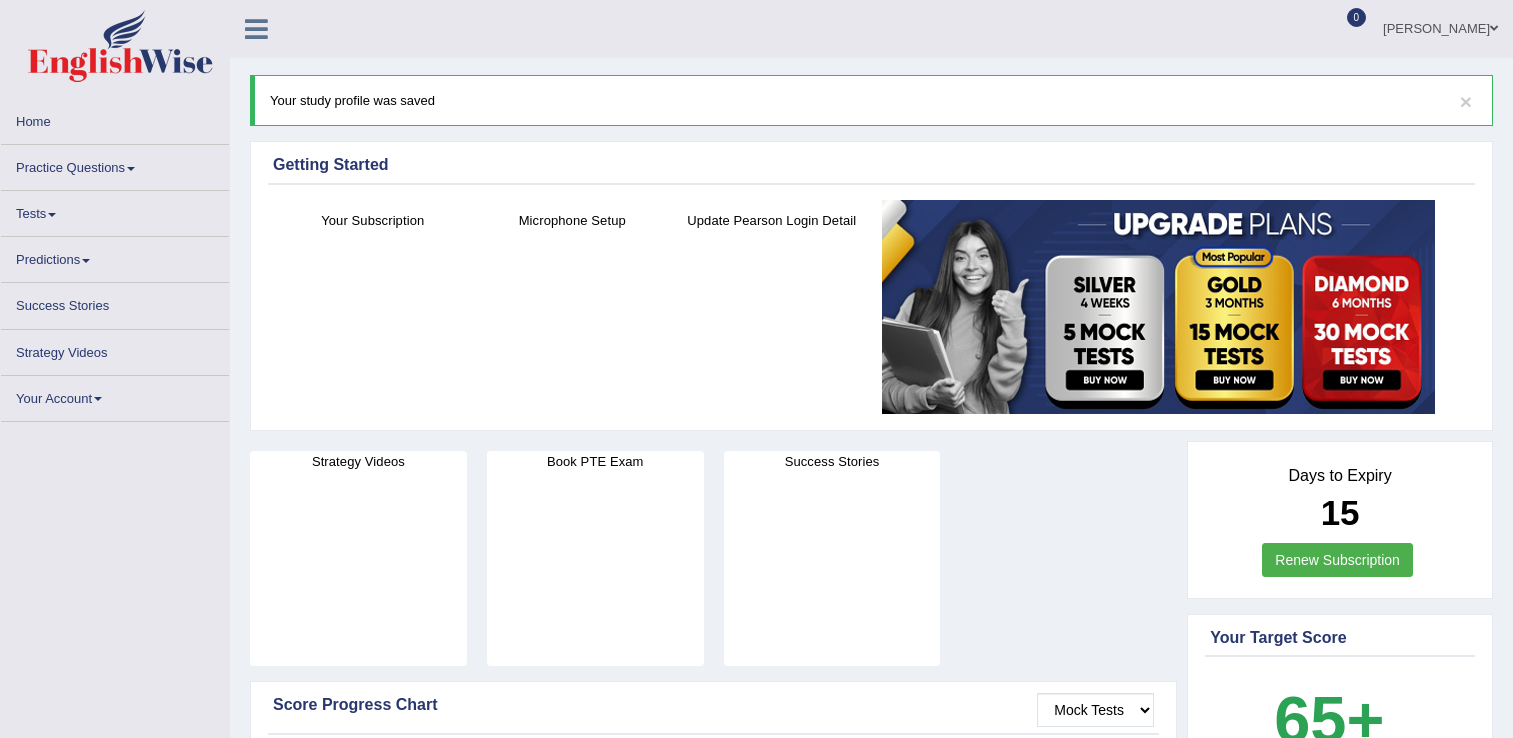 scroll, scrollTop: 0, scrollLeft: 0, axis: both 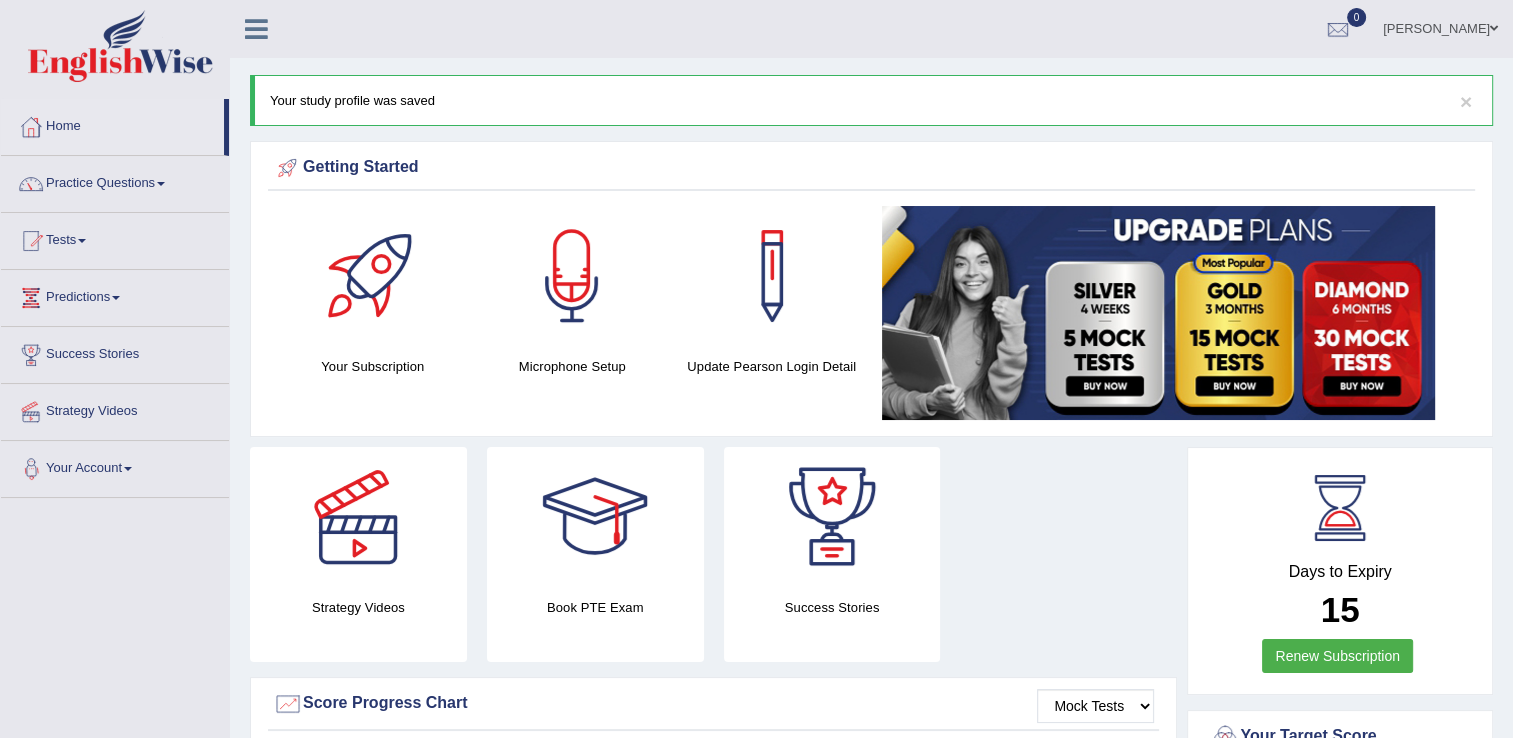 click at bounding box center [128, 469] 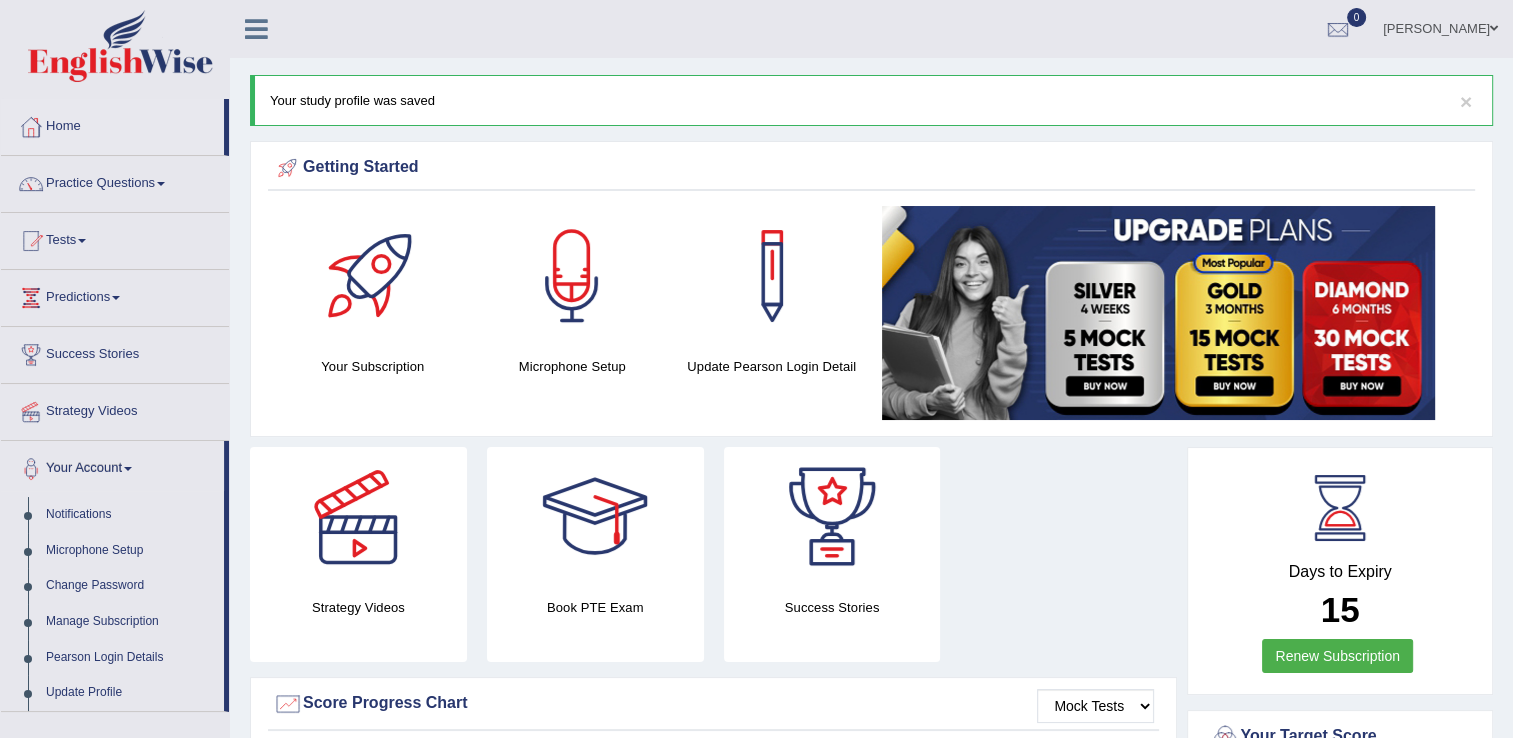 click at bounding box center (128, 469) 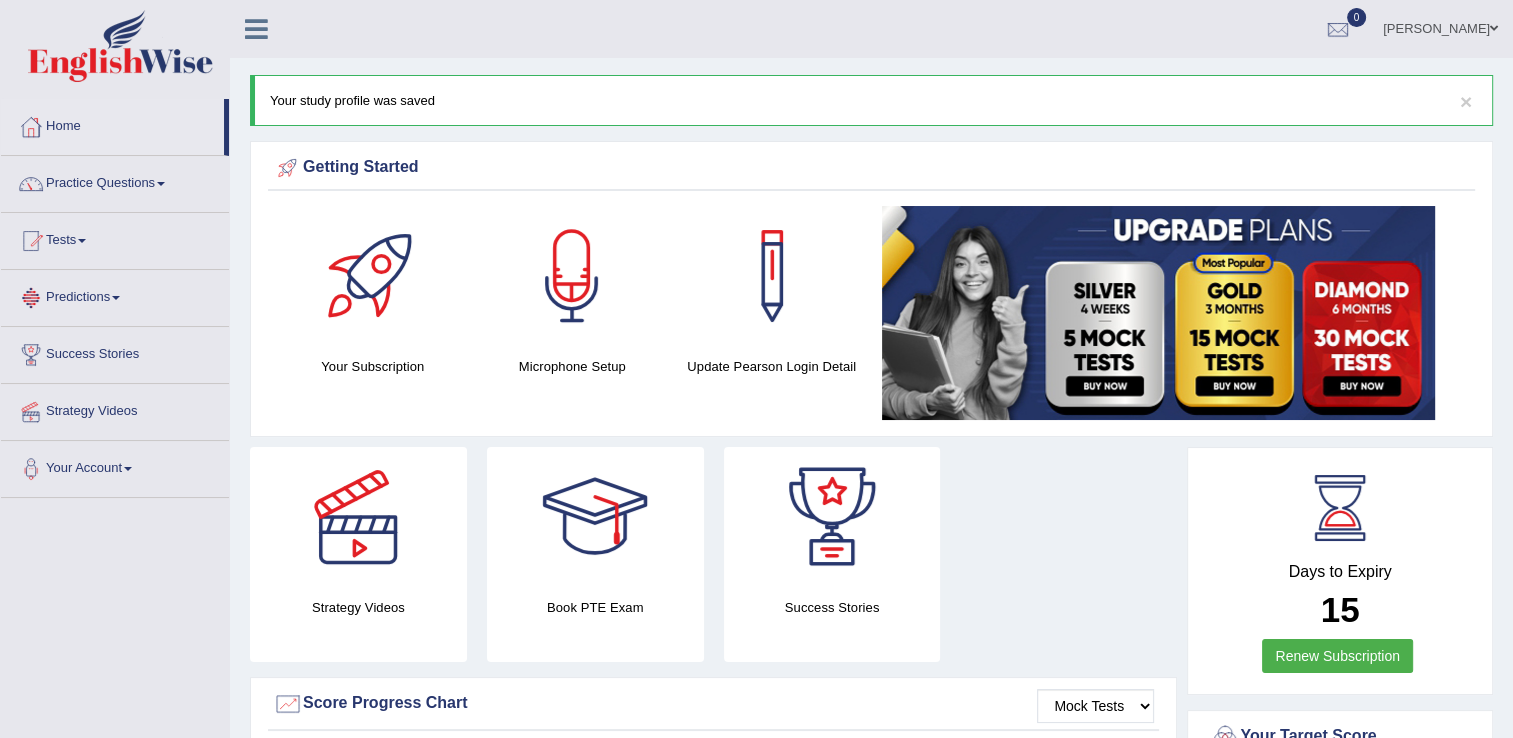 click at bounding box center [116, 298] 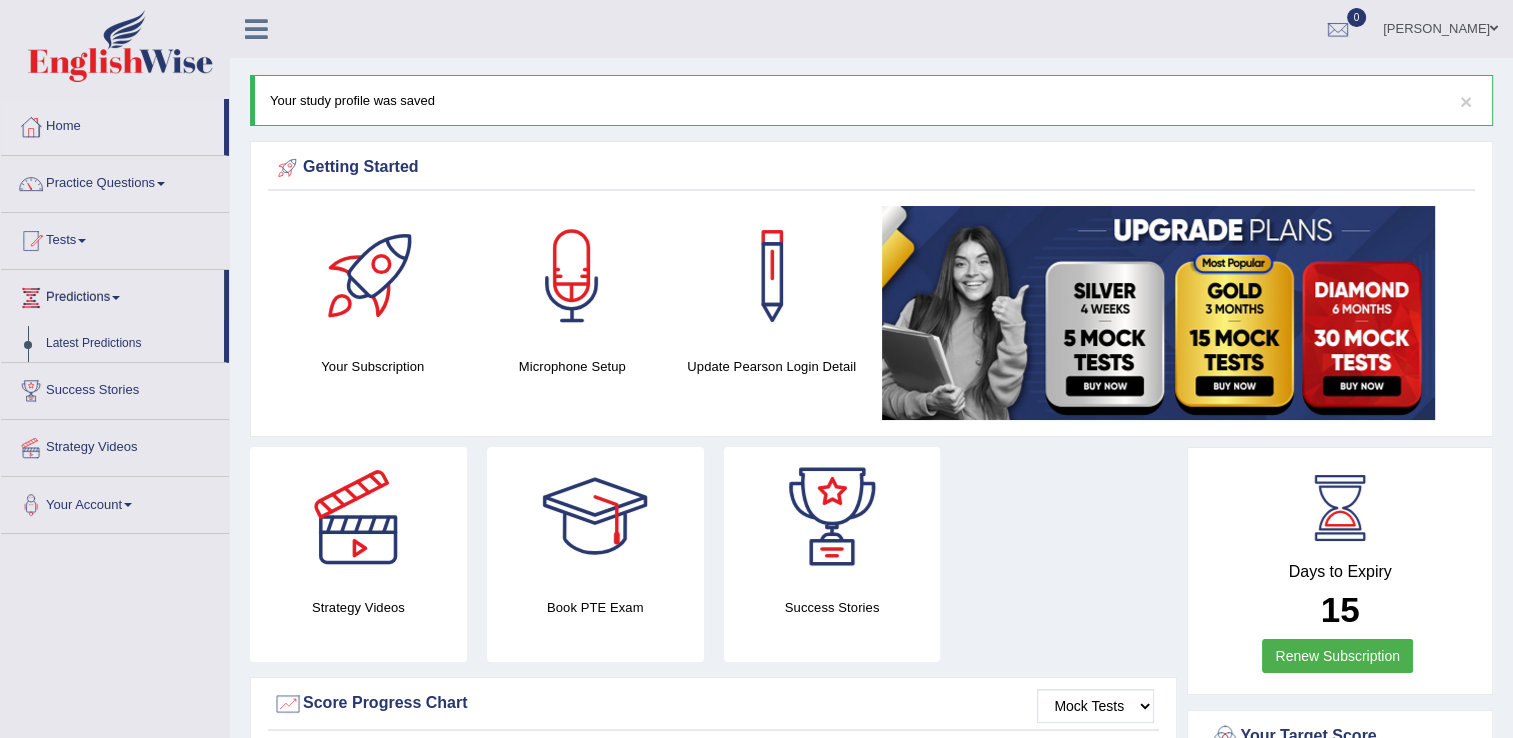 click at bounding box center [116, 298] 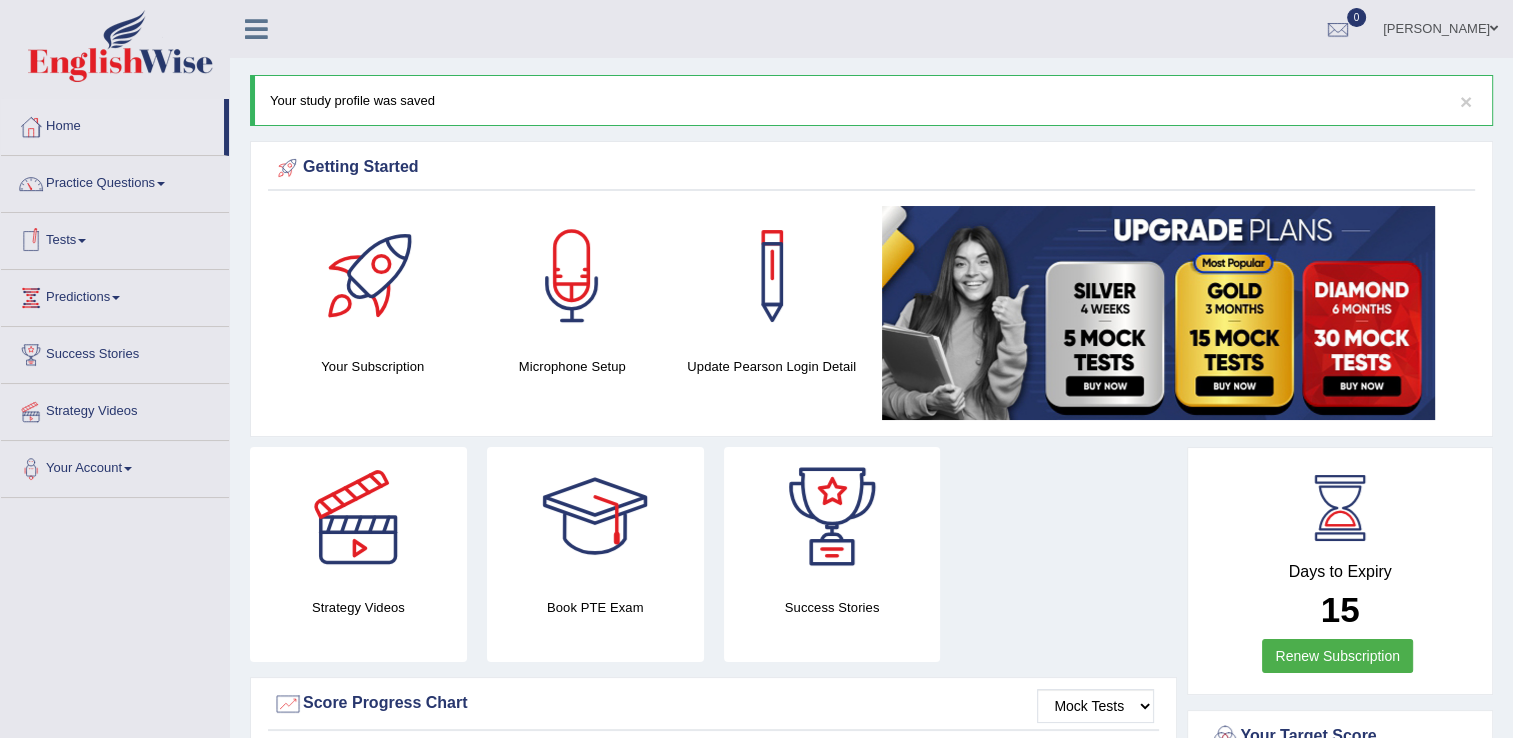 click at bounding box center (82, 241) 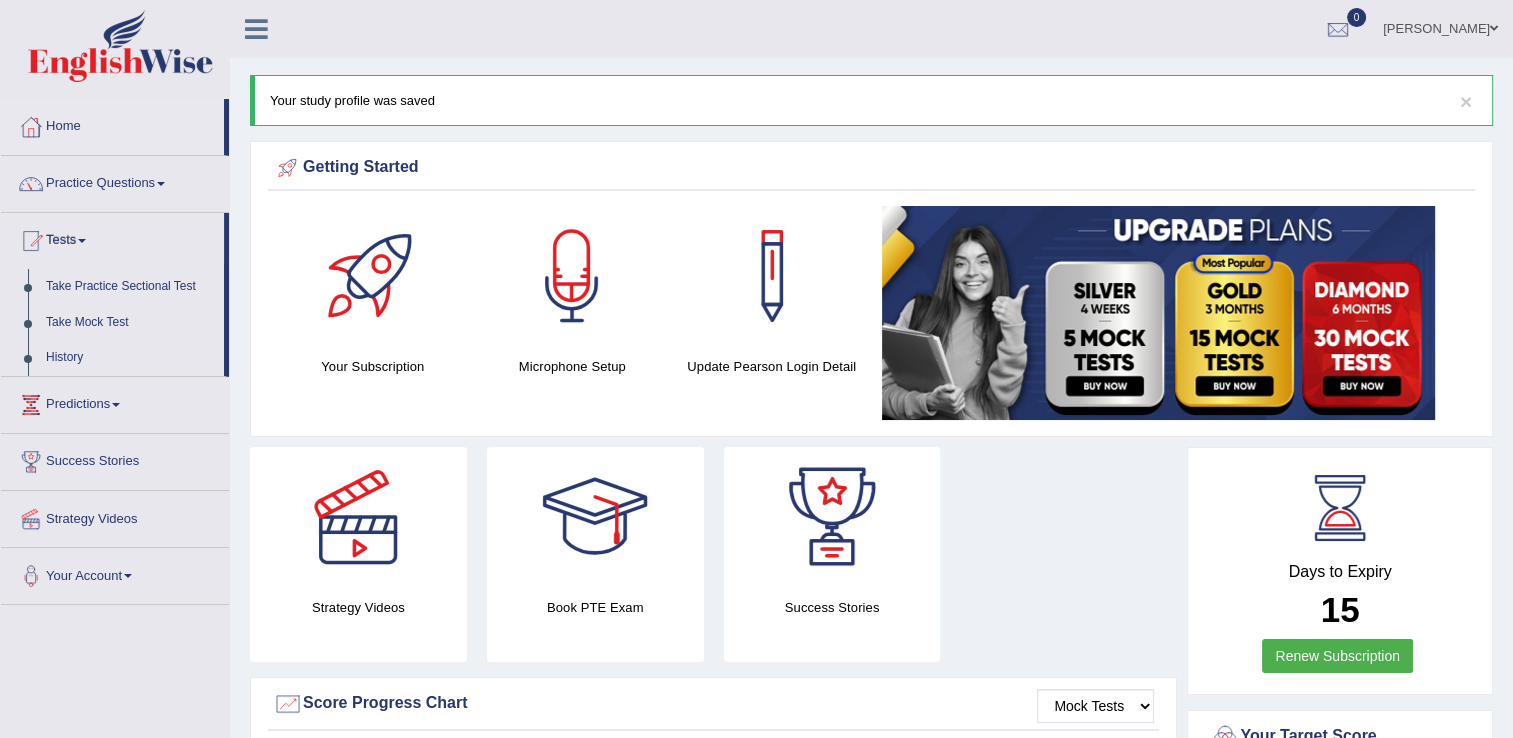 click at bounding box center [82, 241] 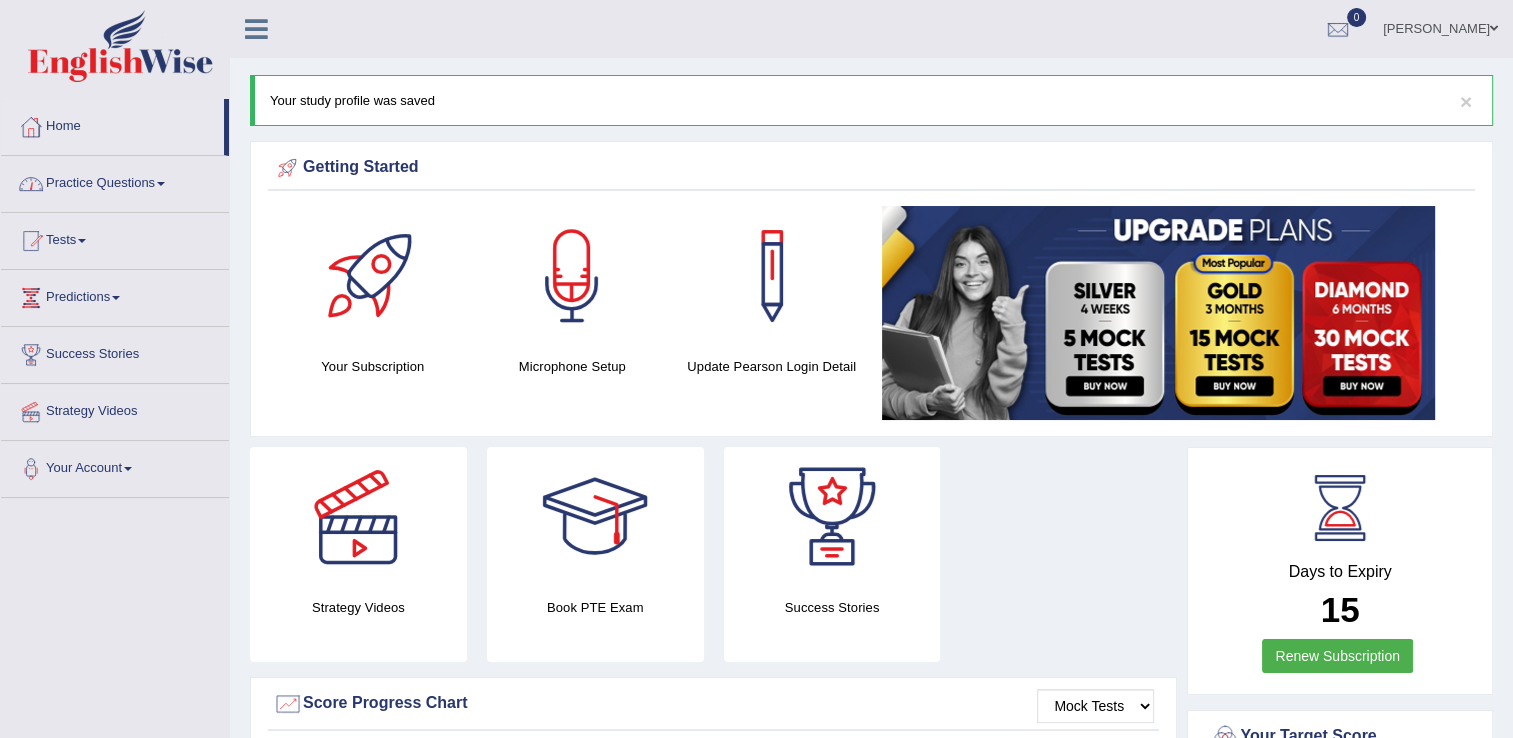 click at bounding box center (161, 184) 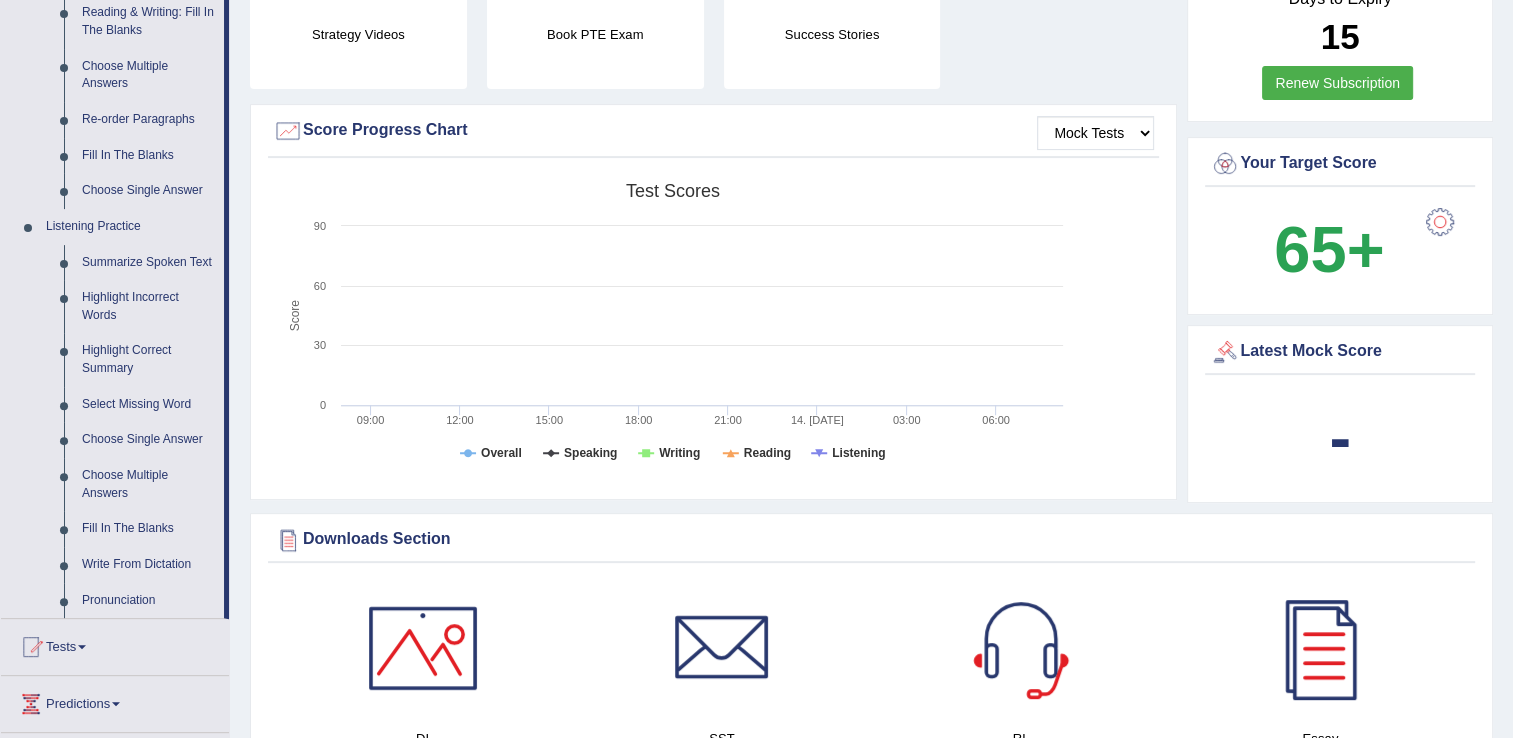 scroll, scrollTop: 600, scrollLeft: 0, axis: vertical 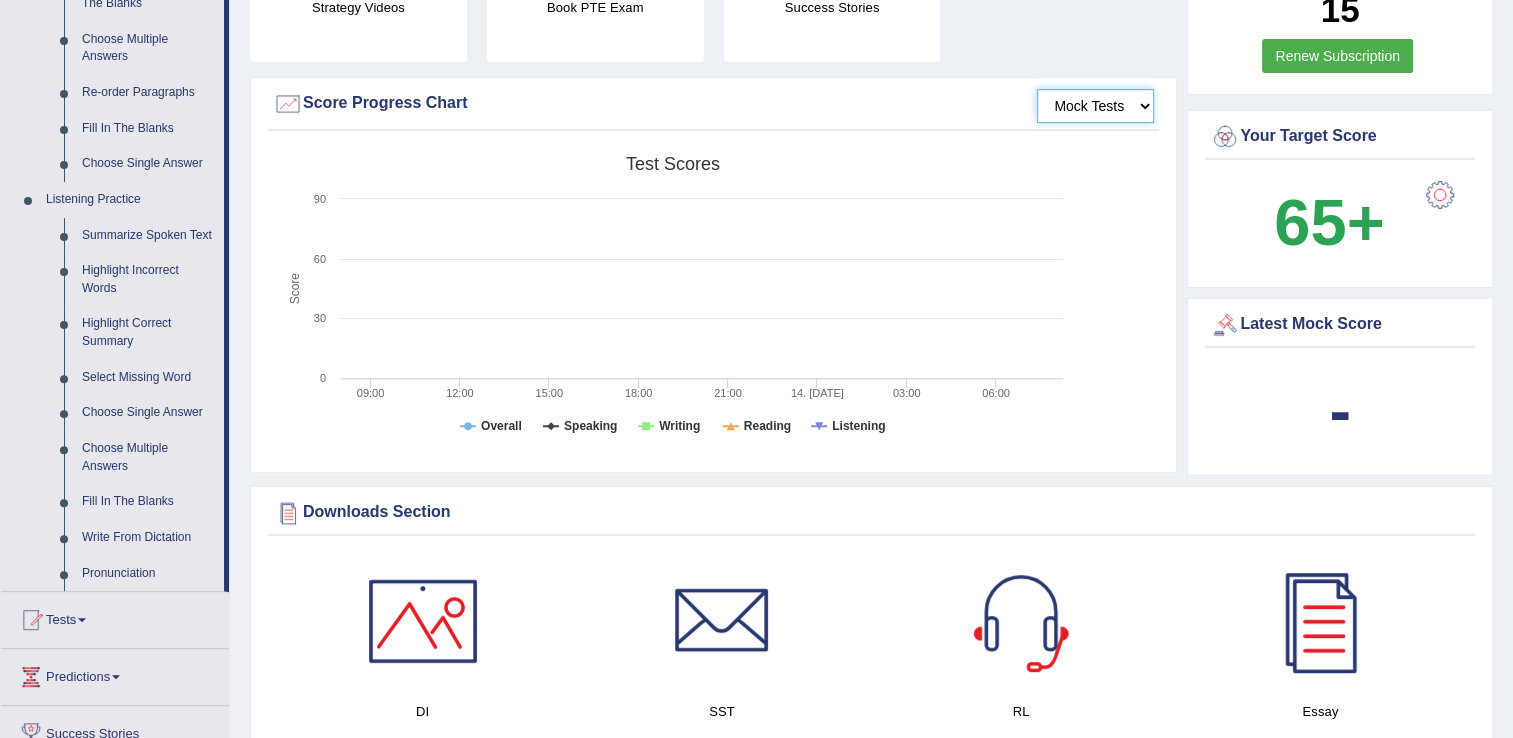click on "Mock Tests" at bounding box center (1095, 106) 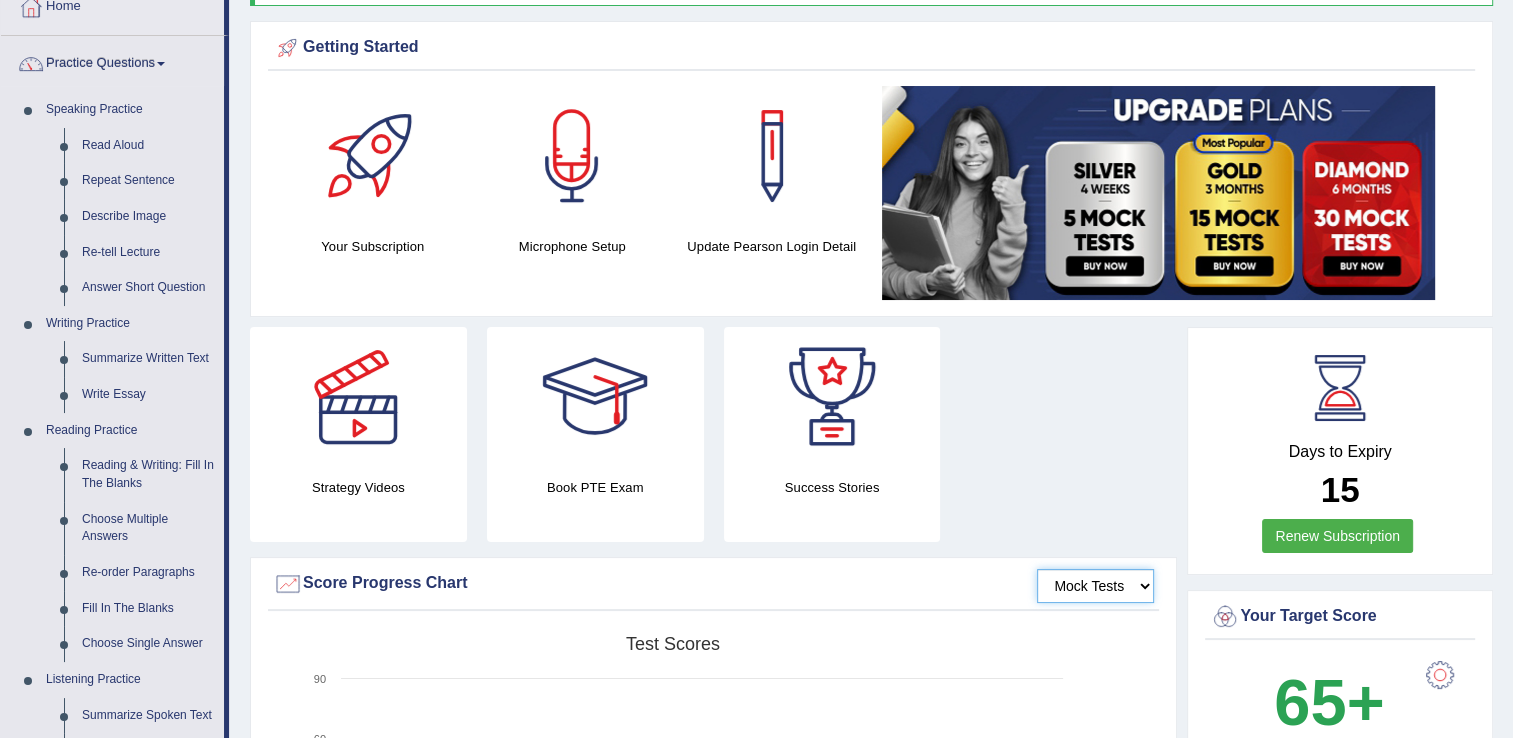 scroll, scrollTop: 93, scrollLeft: 0, axis: vertical 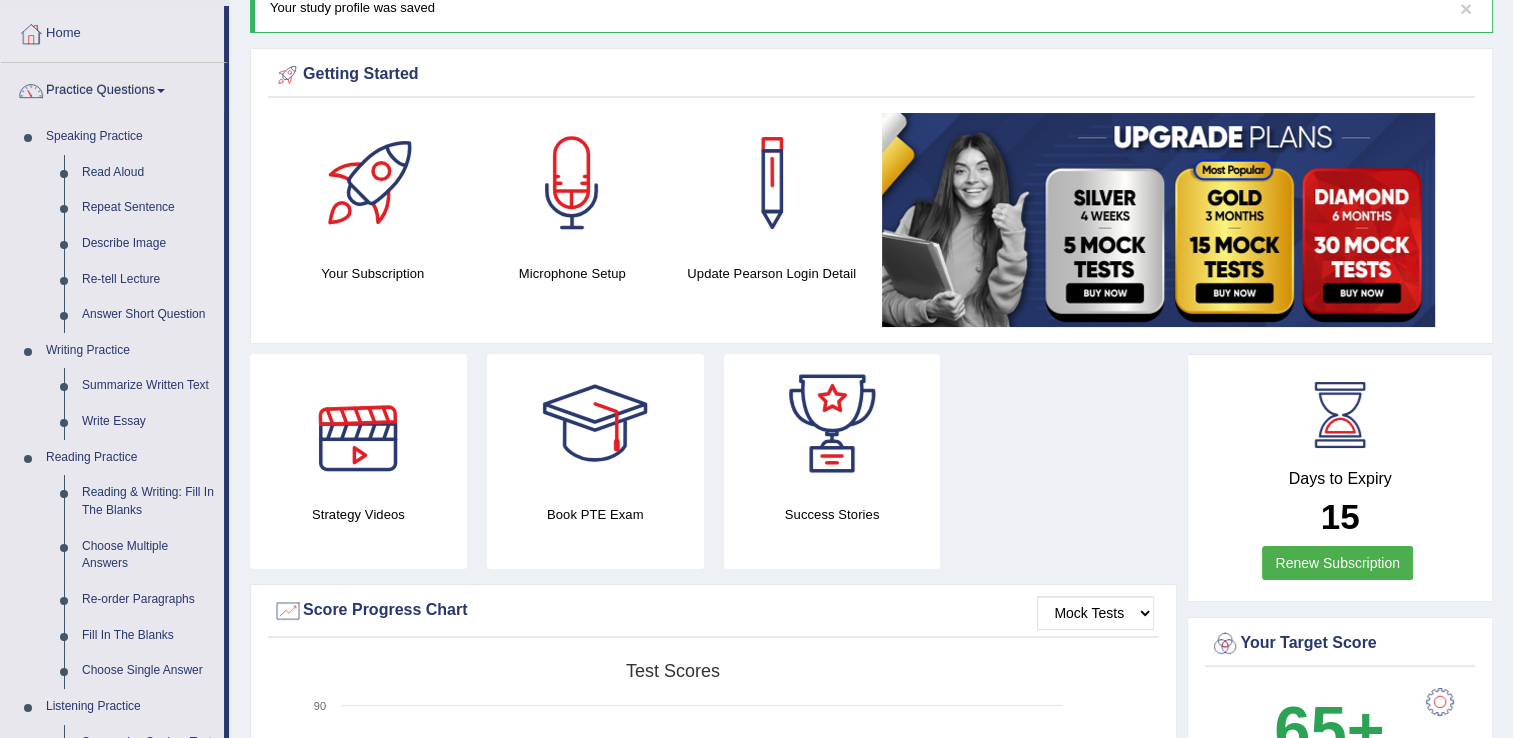 click at bounding box center (358, 424) 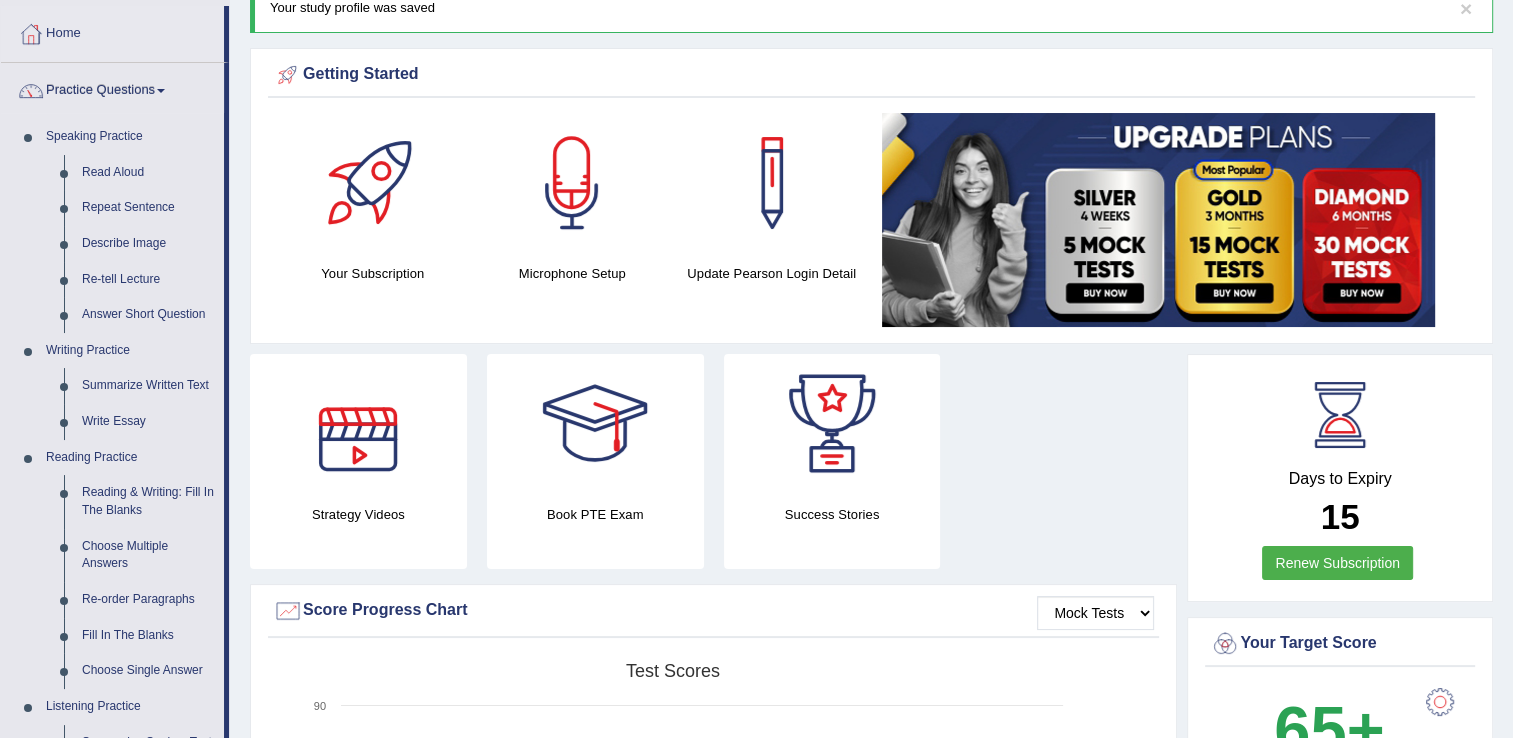 click at bounding box center (358, 424) 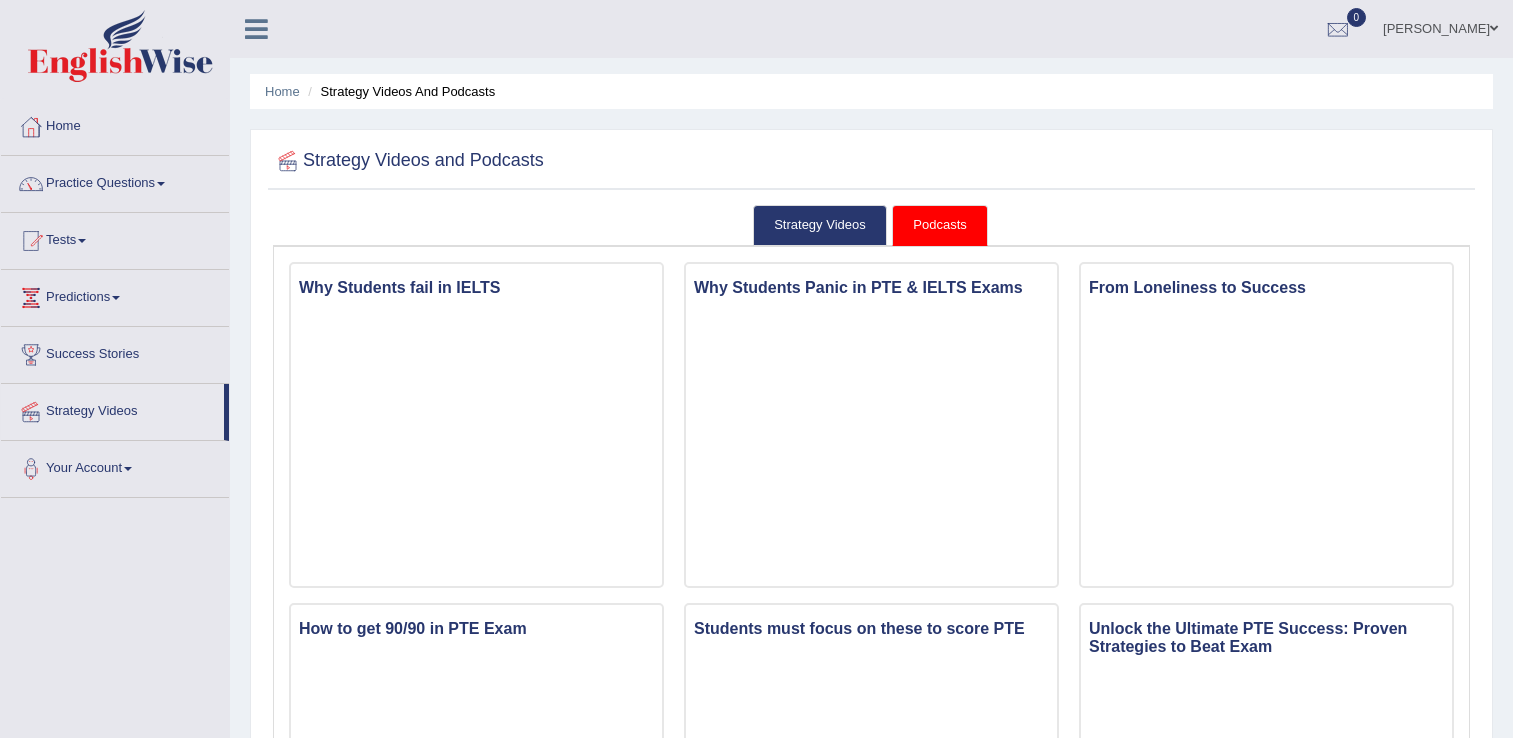 scroll, scrollTop: 0, scrollLeft: 0, axis: both 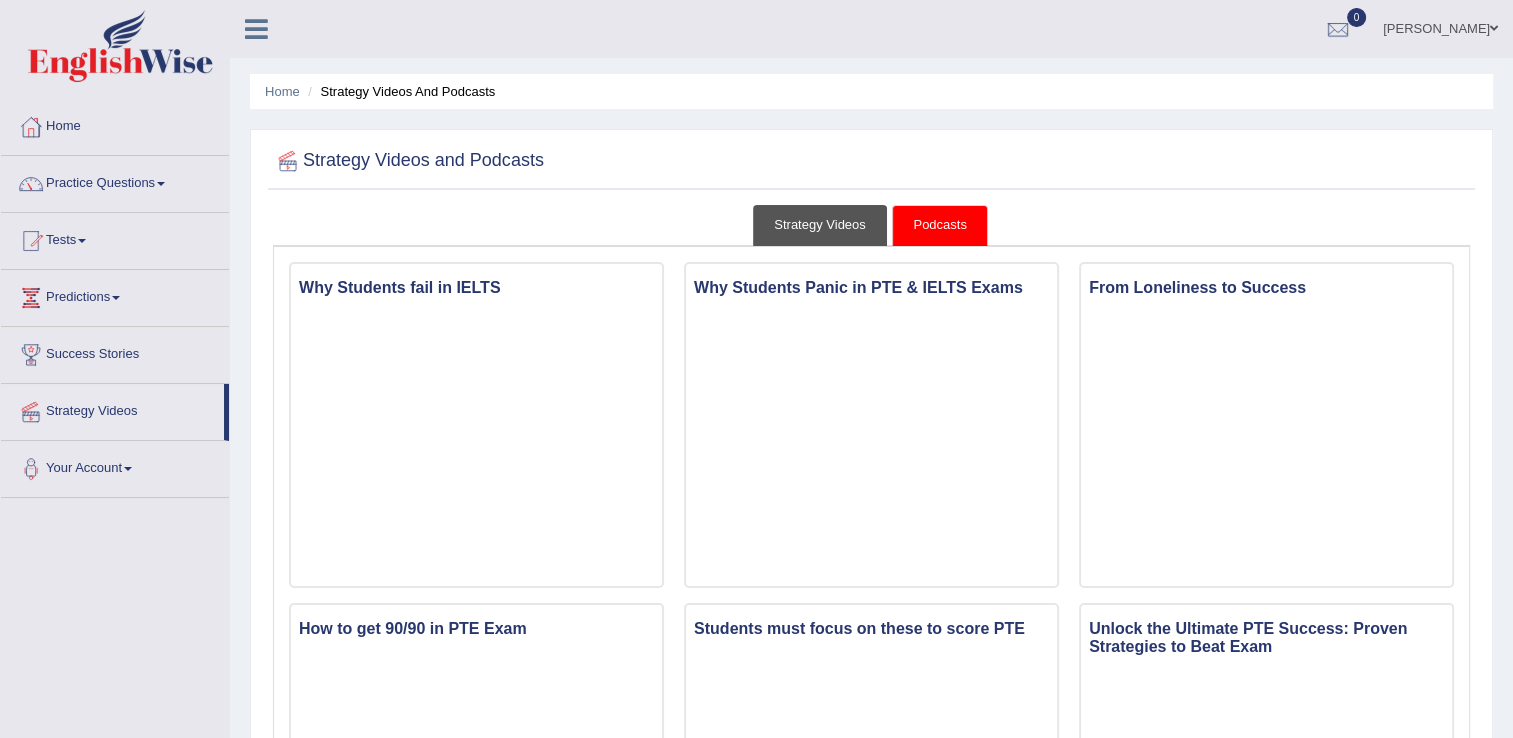 click on "Strategy Videos" at bounding box center [820, 225] 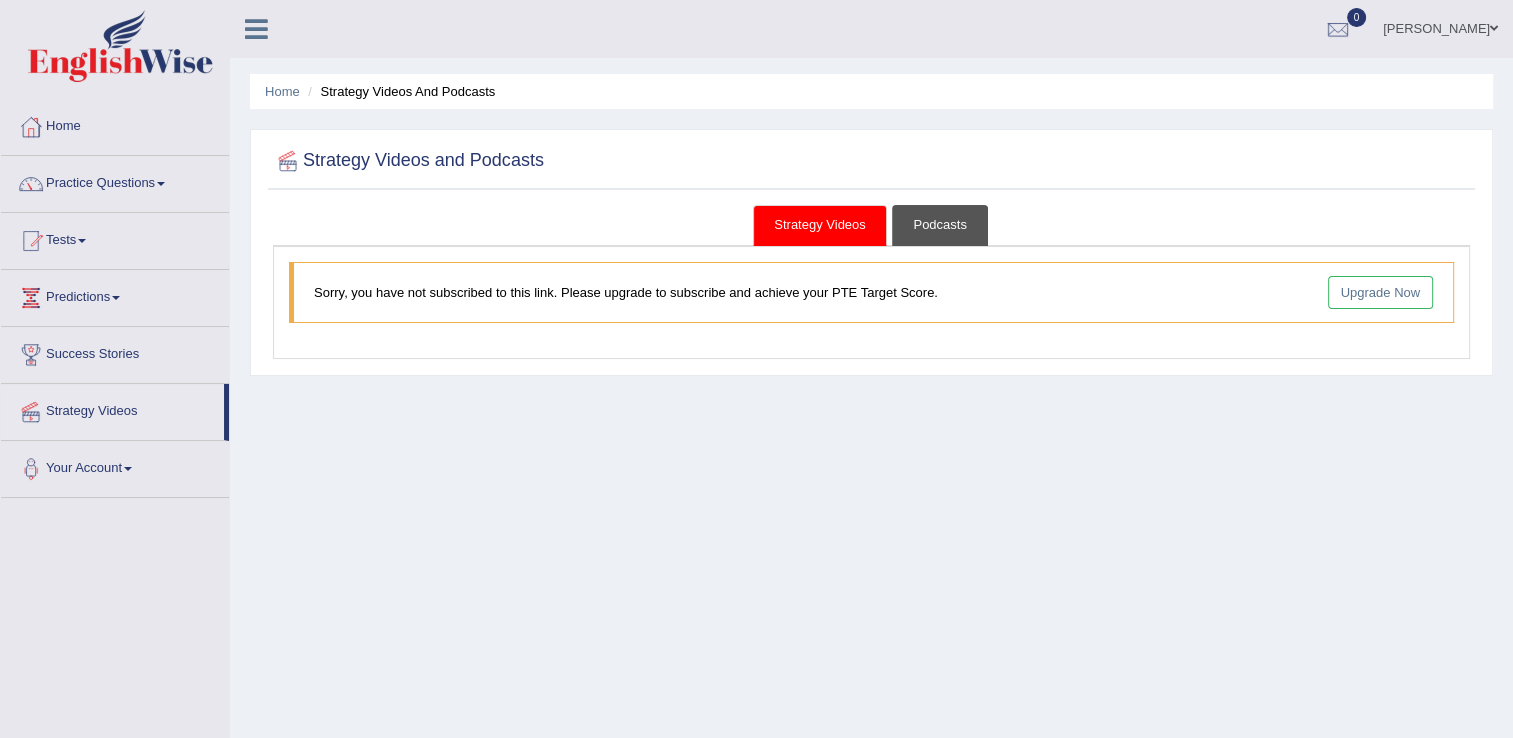 click on "Podcasts" at bounding box center [939, 225] 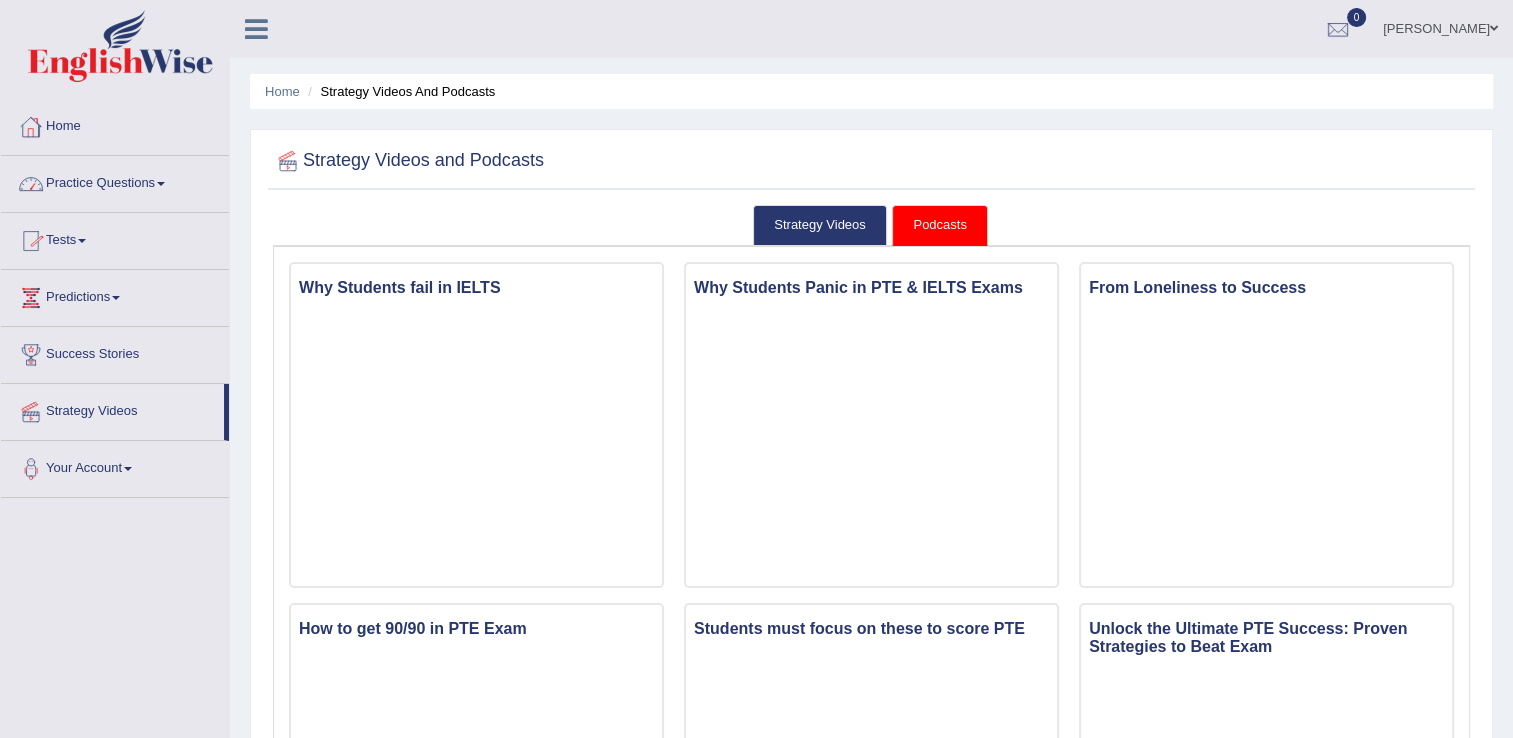click on "Home" at bounding box center (115, 124) 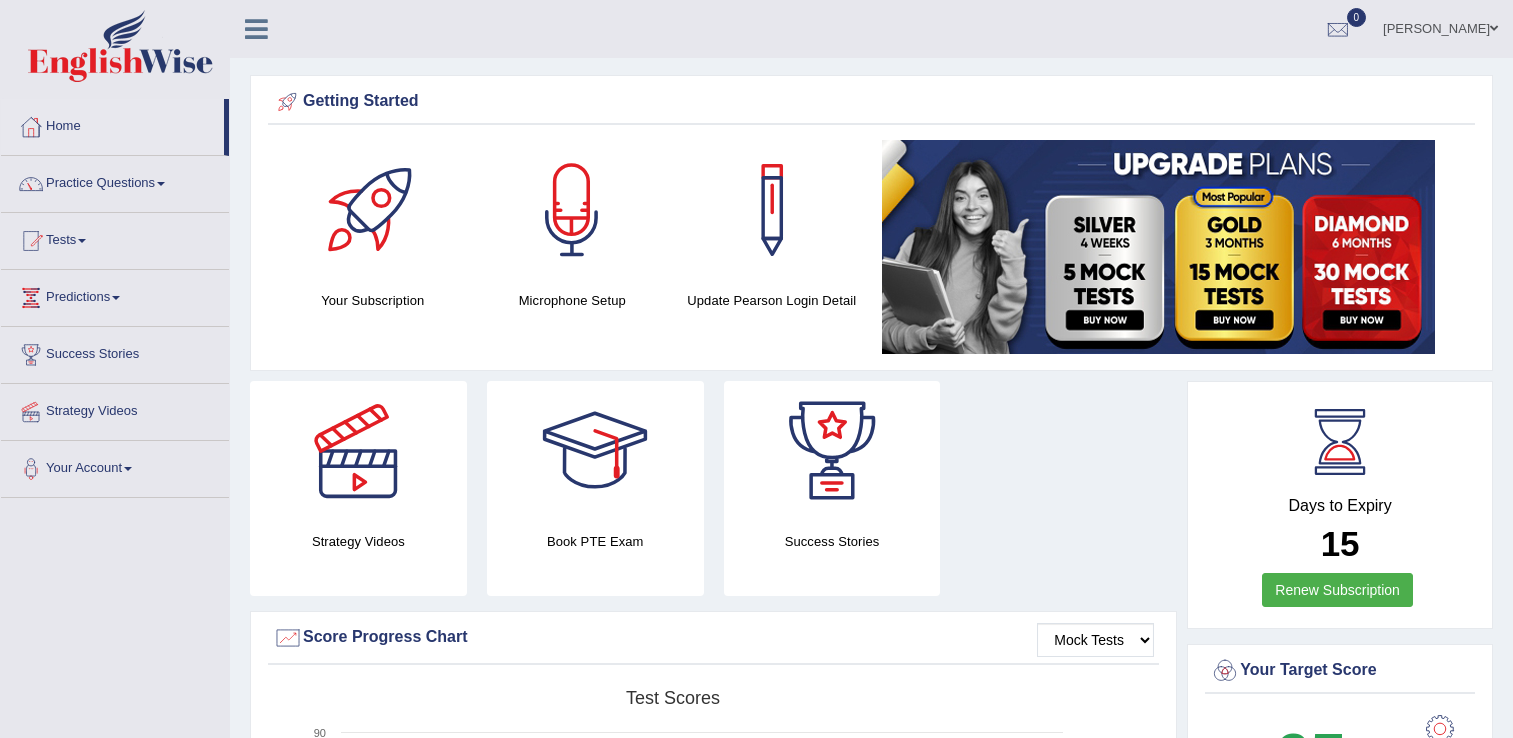 scroll, scrollTop: 0, scrollLeft: 0, axis: both 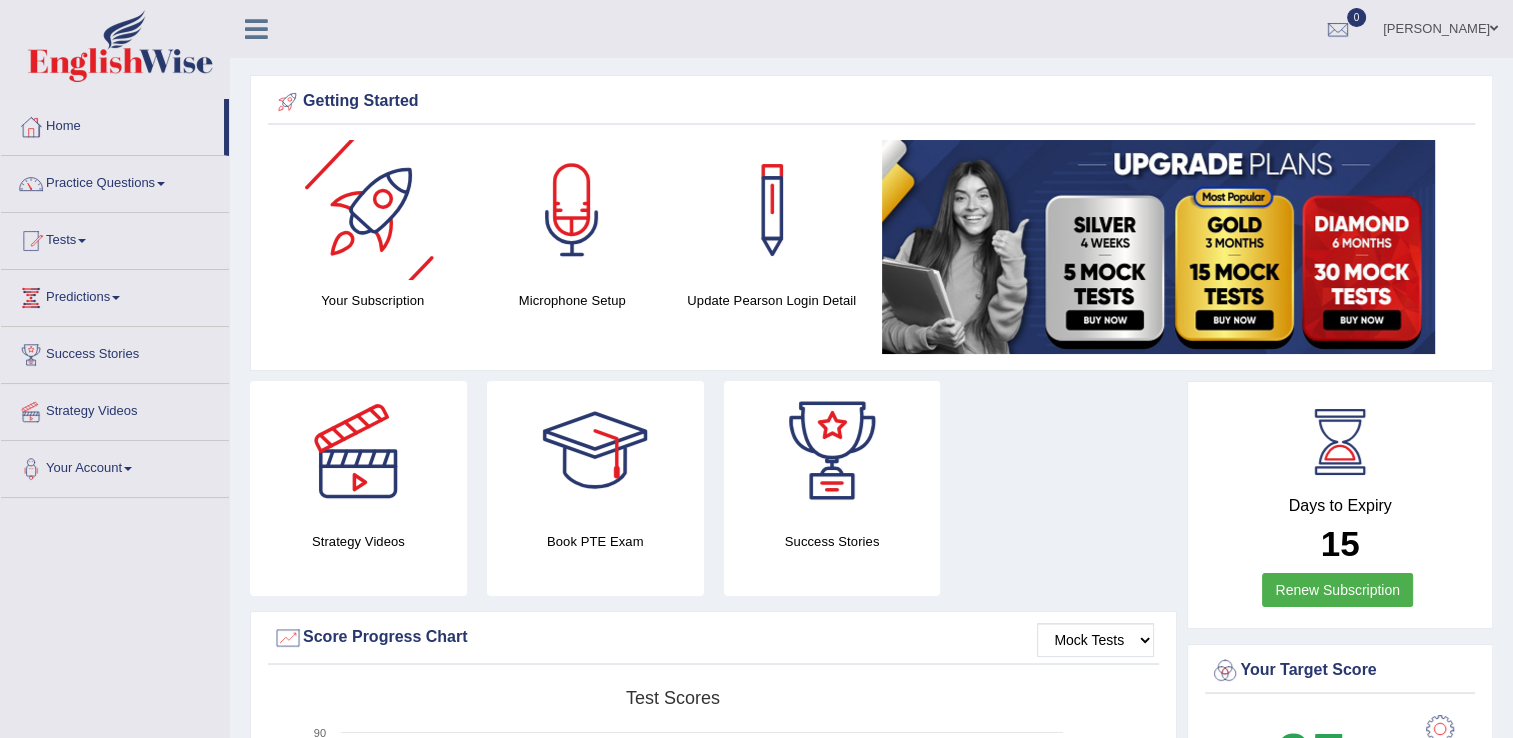 click at bounding box center [373, 210] 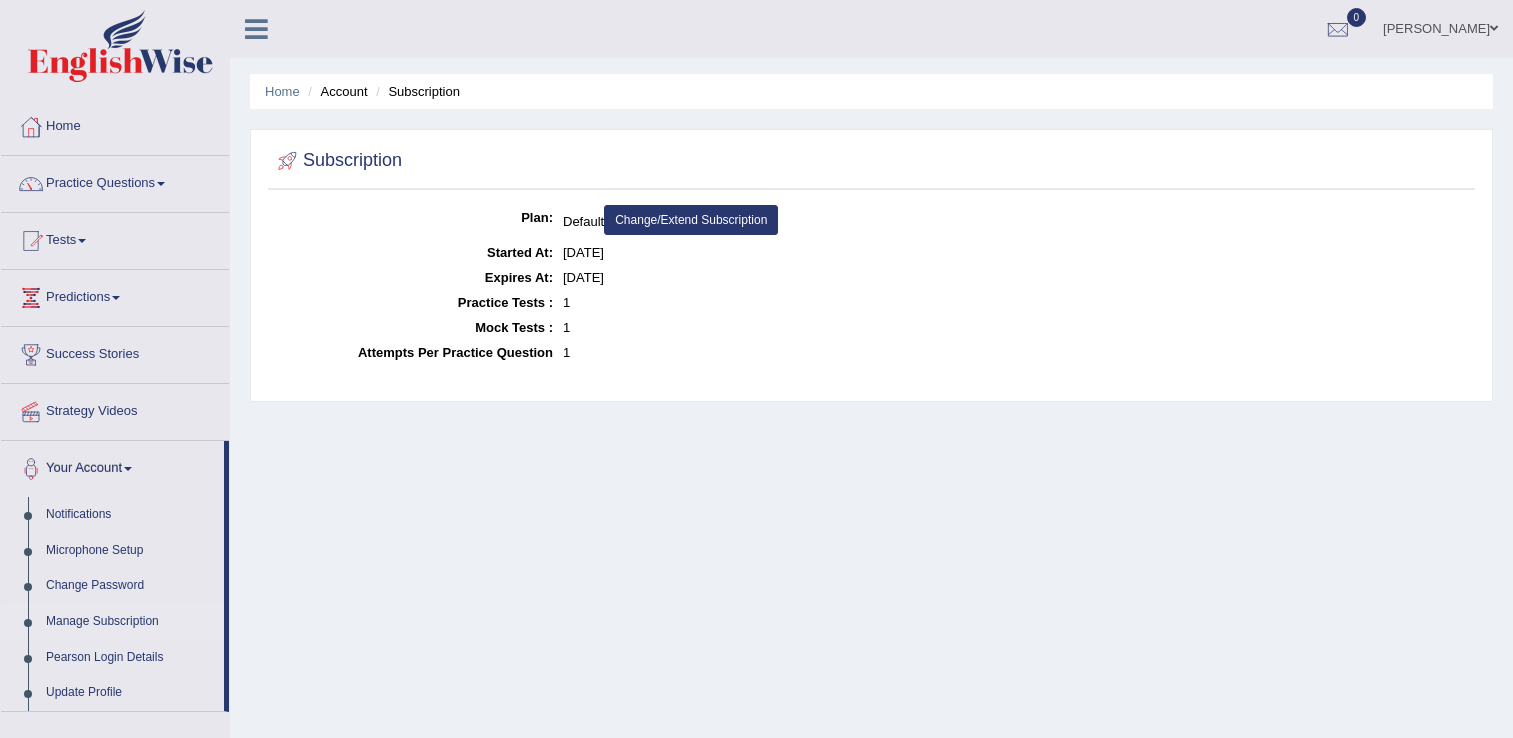 scroll, scrollTop: 0, scrollLeft: 0, axis: both 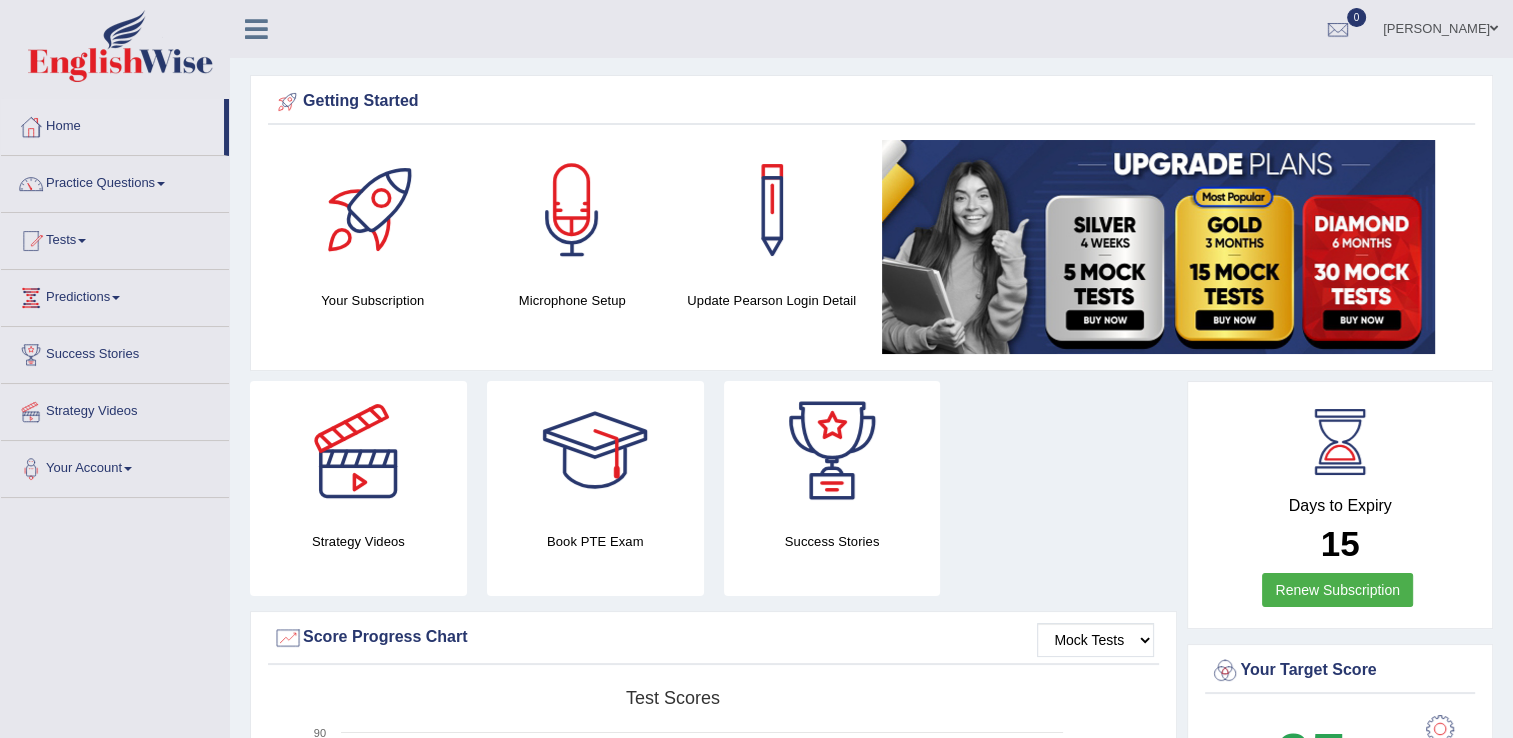 click on "Renew Subscription" at bounding box center (1337, 590) 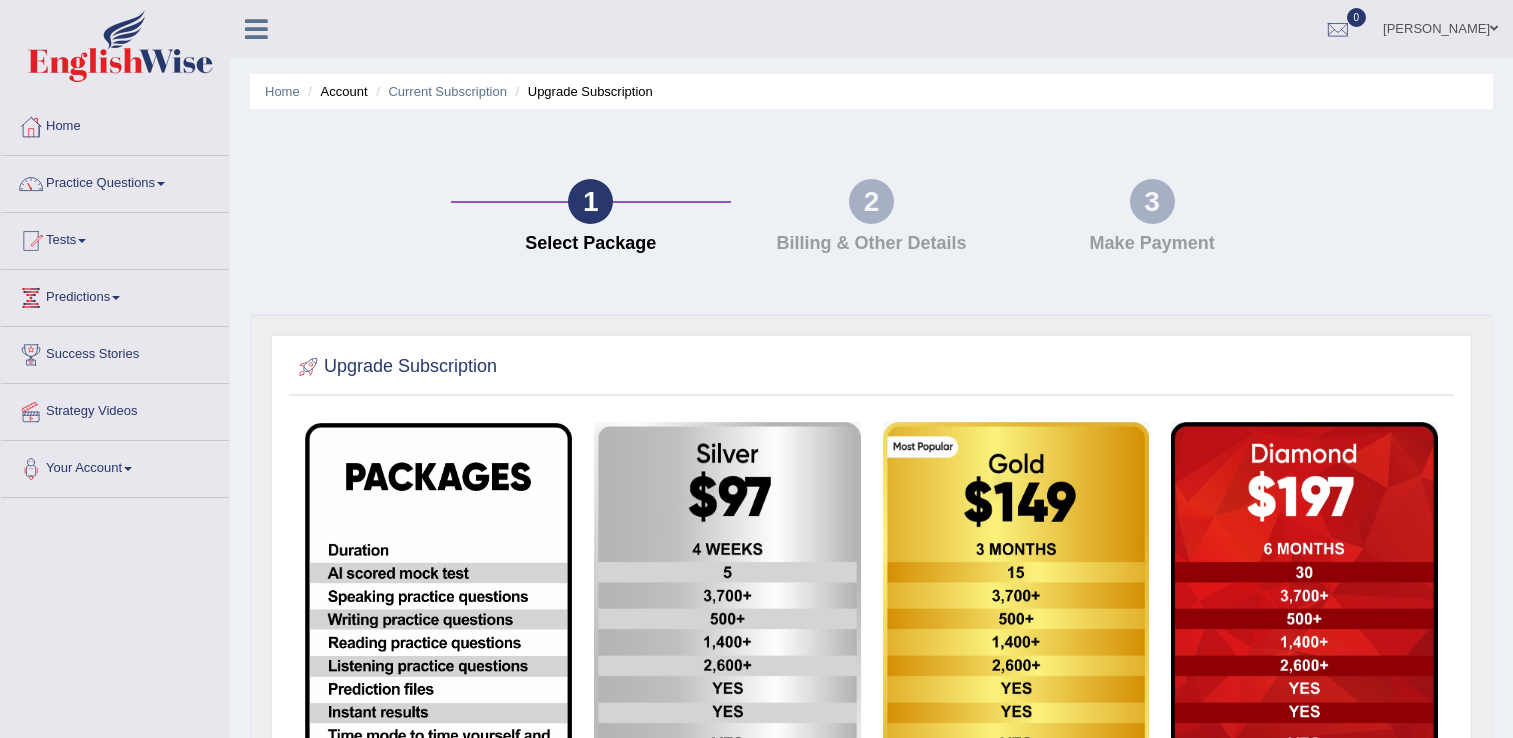 scroll, scrollTop: 0, scrollLeft: 0, axis: both 